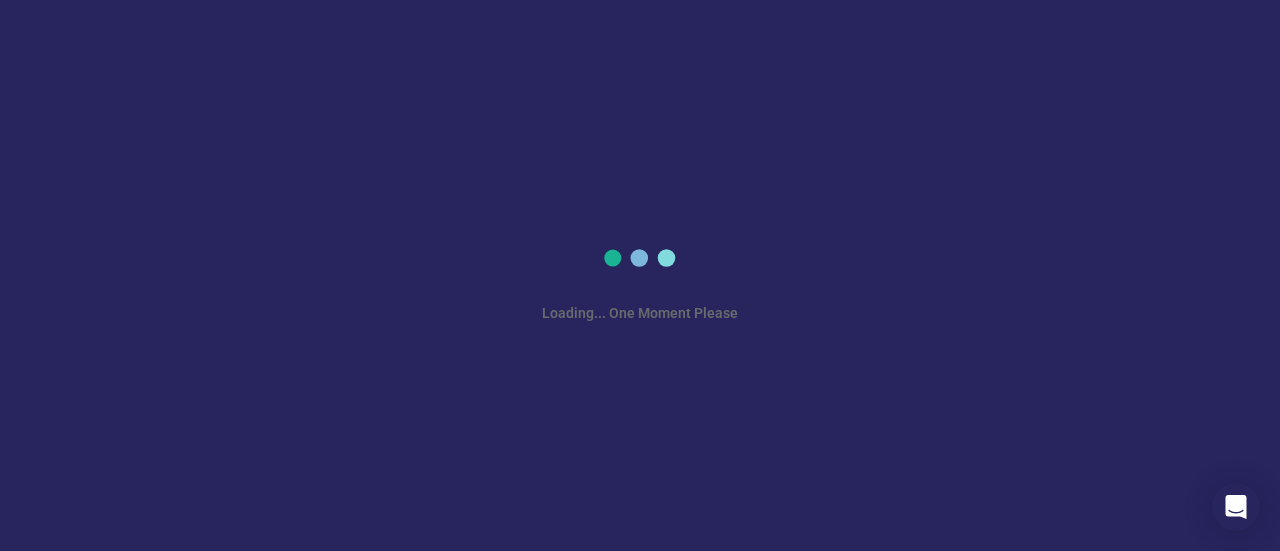 scroll, scrollTop: 0, scrollLeft: 0, axis: both 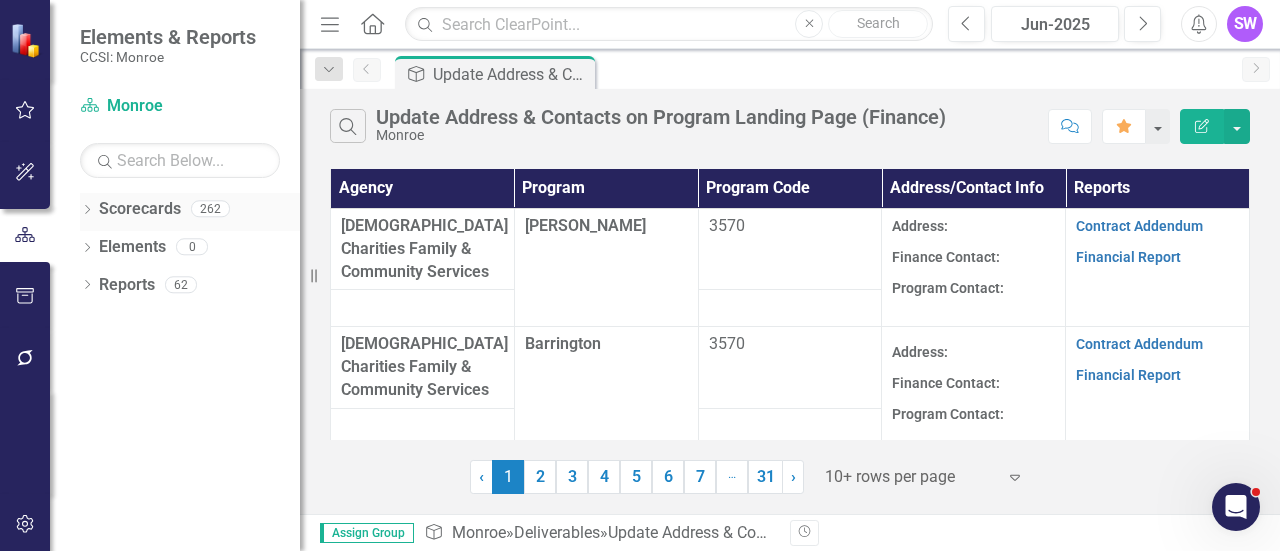 click on "Dropdown" 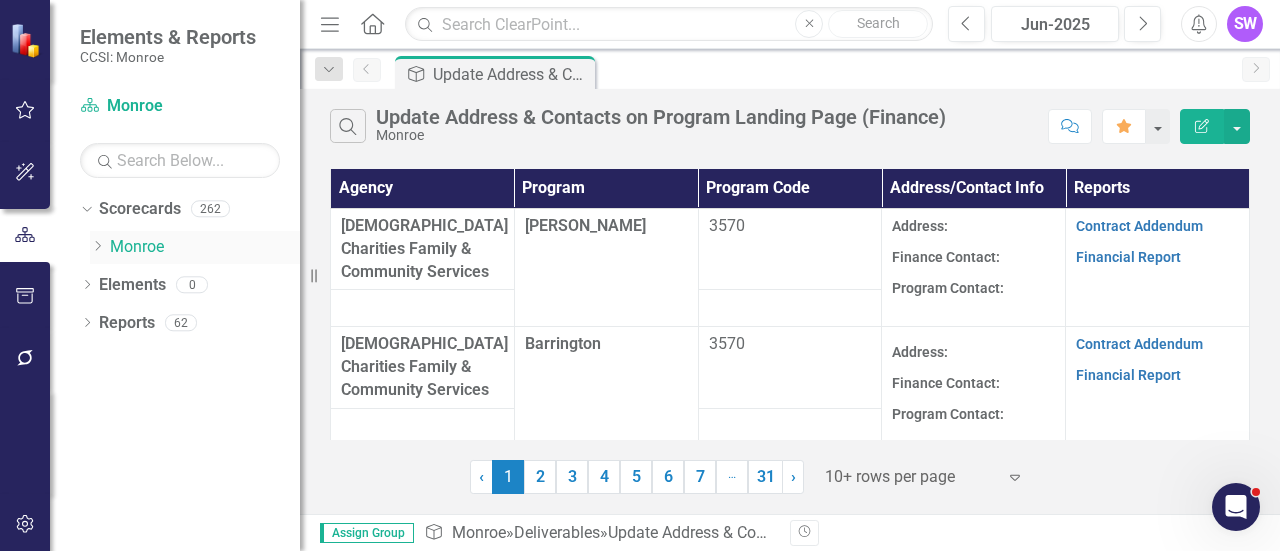 click on "Dropdown" 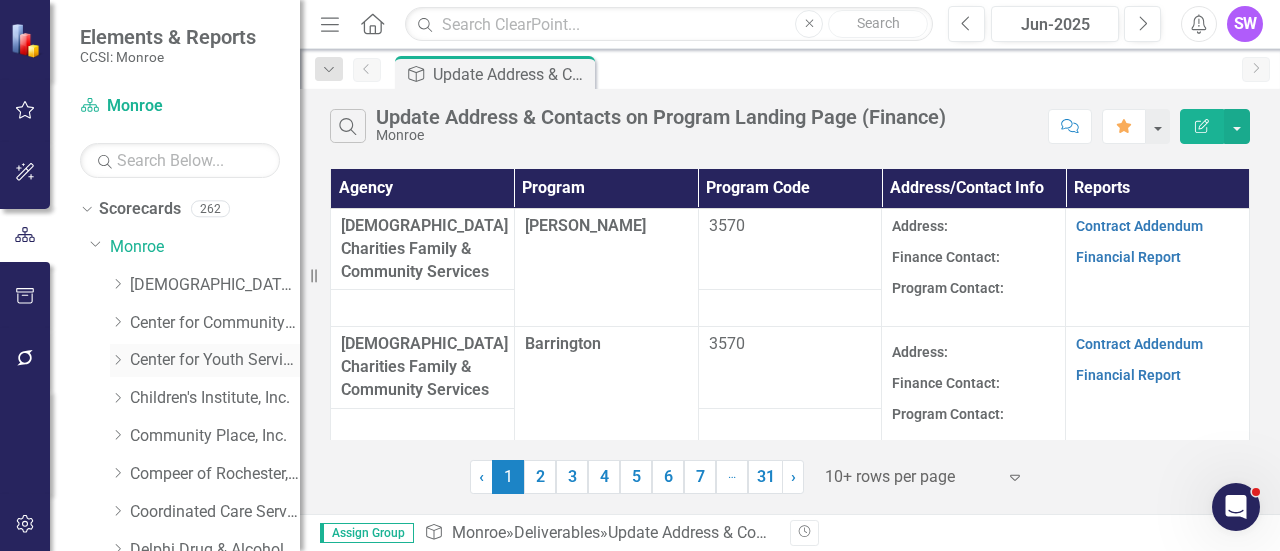 click on "Dropdown" 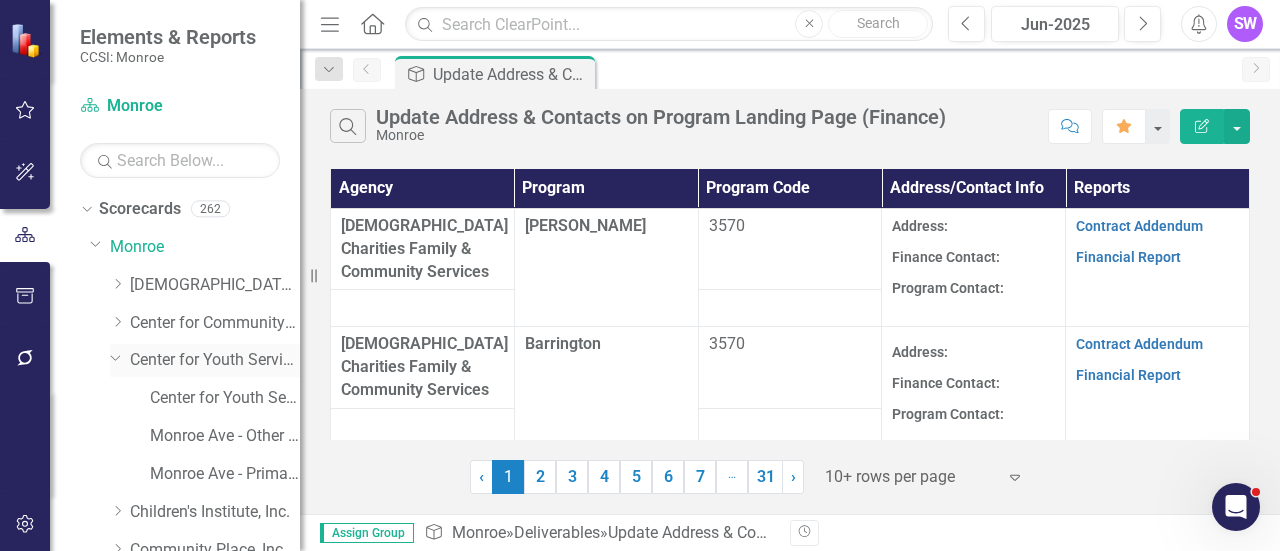 click on "Center for Youth Services, Inc." at bounding box center (215, 360) 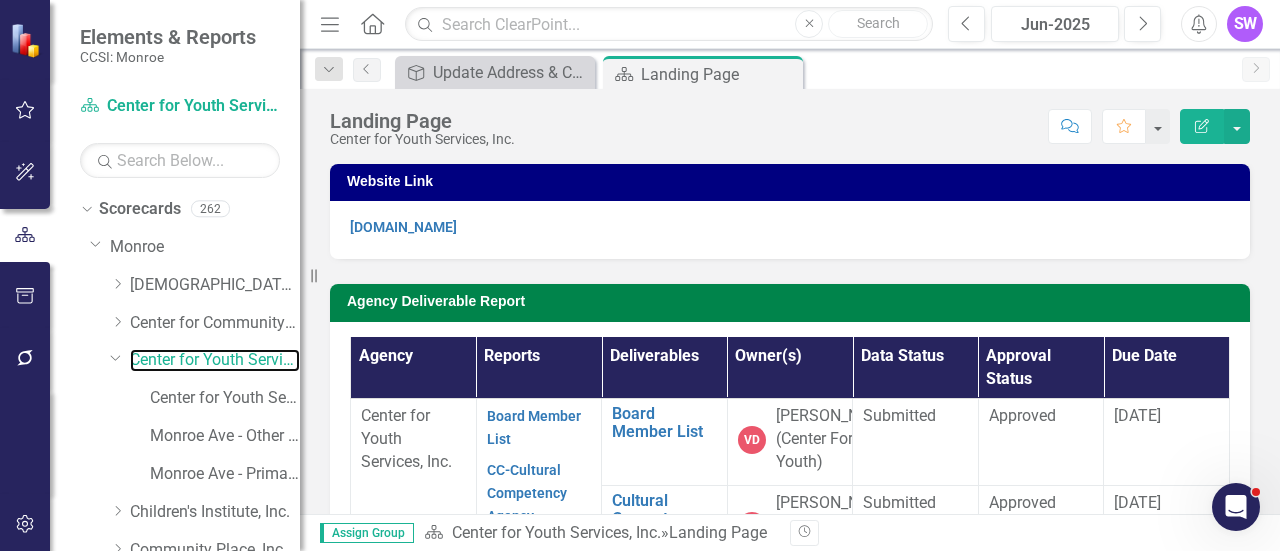 scroll, scrollTop: 0, scrollLeft: 0, axis: both 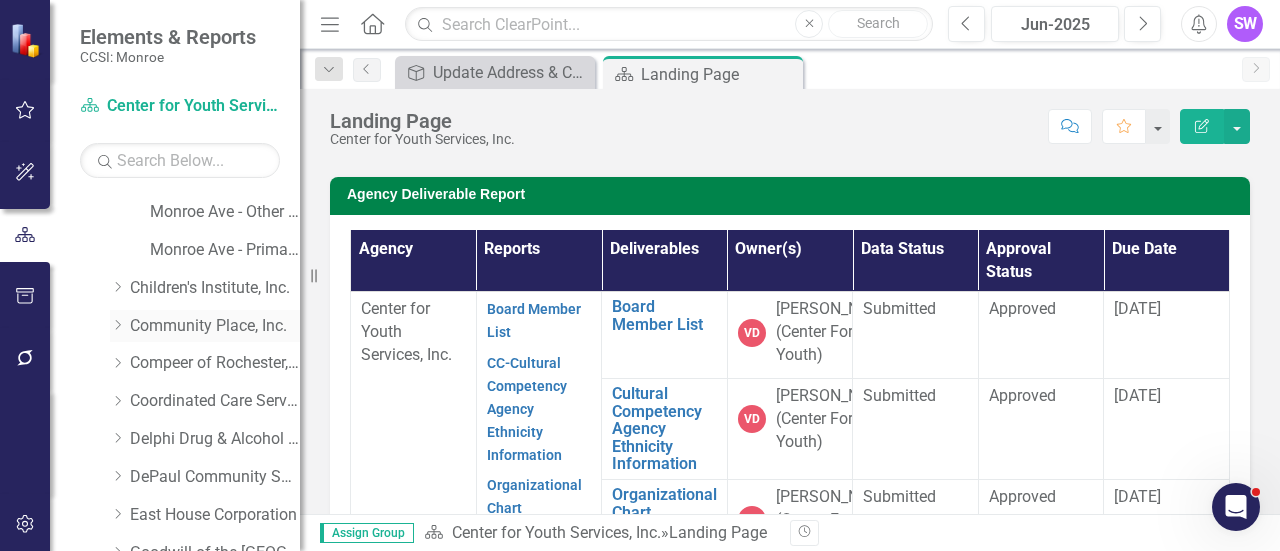 click 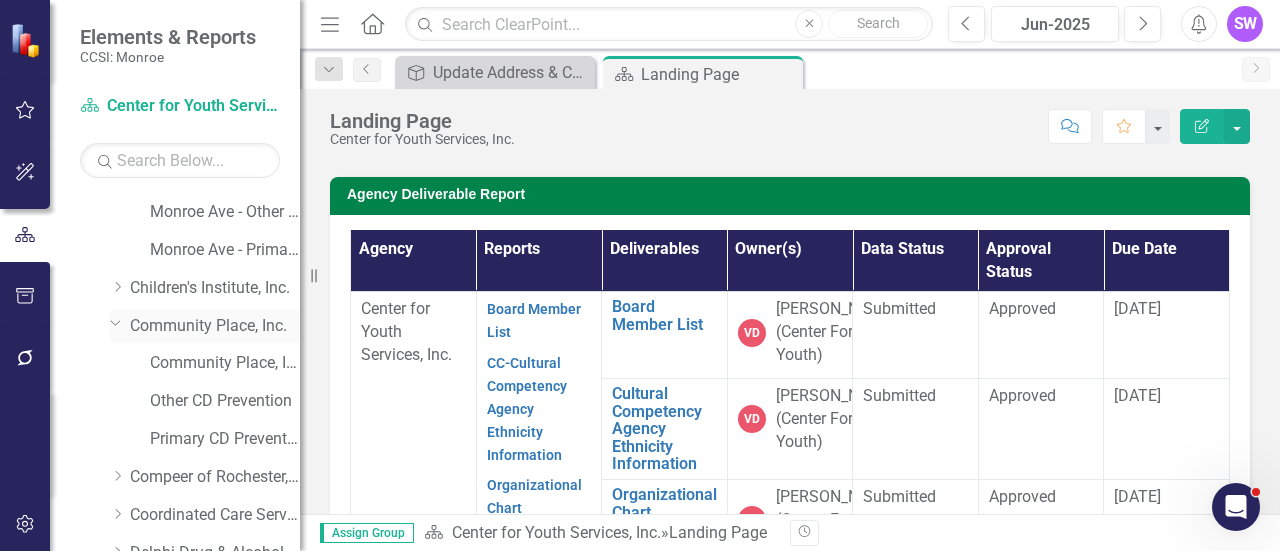 click on "Community Place, Inc." at bounding box center (215, 326) 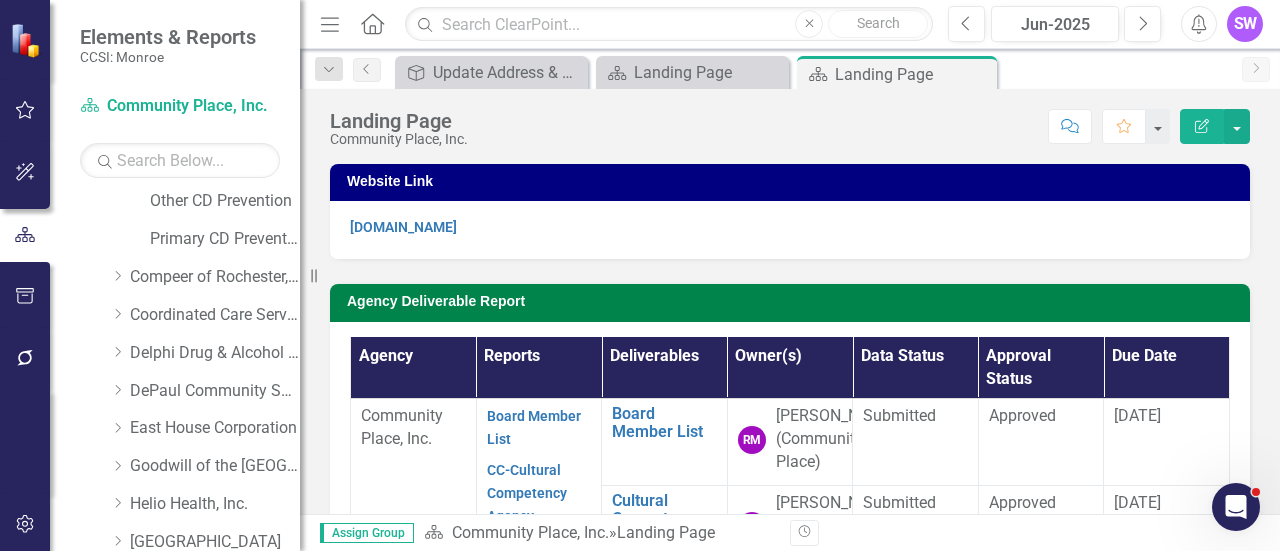 scroll, scrollTop: 450, scrollLeft: 0, axis: vertical 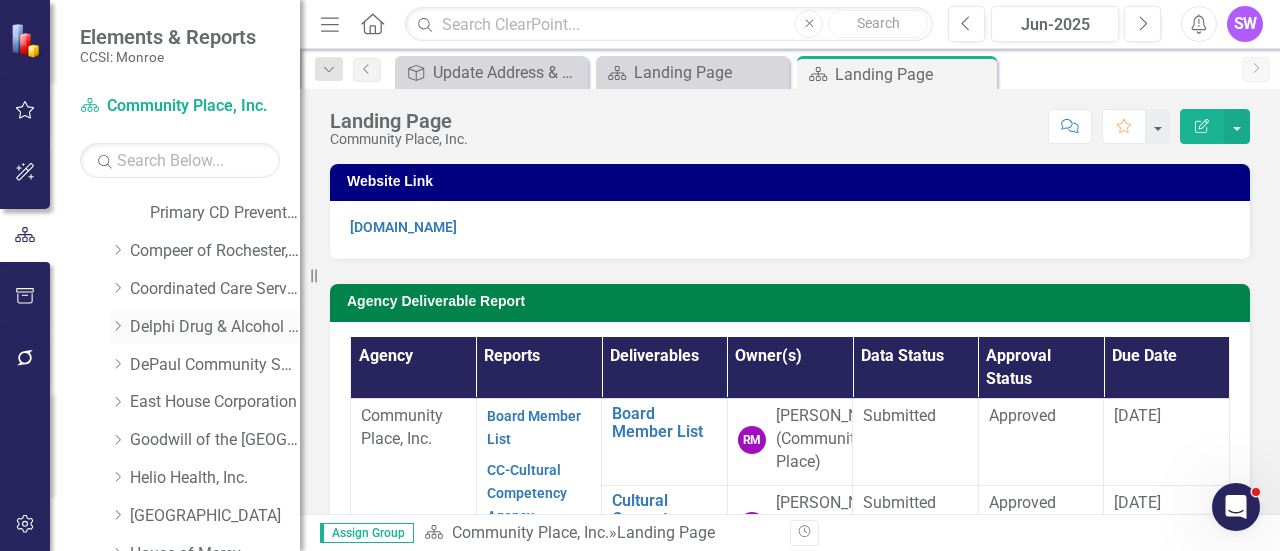 click on "Dropdown" 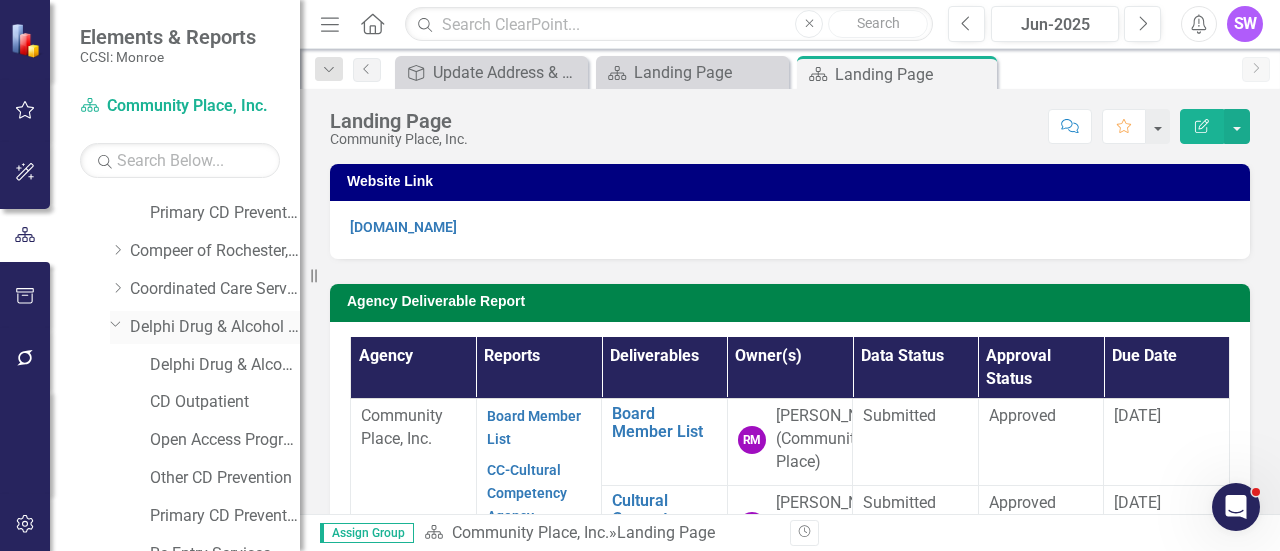 click on "Delphi Drug & Alcohol Council" at bounding box center [215, 327] 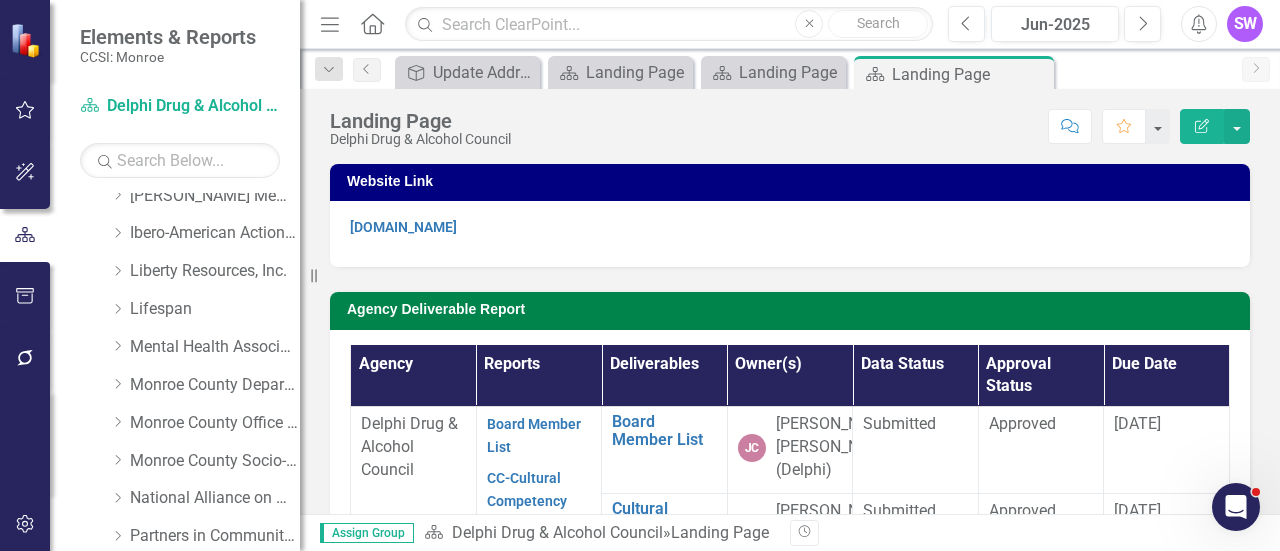 scroll, scrollTop: 1008, scrollLeft: 0, axis: vertical 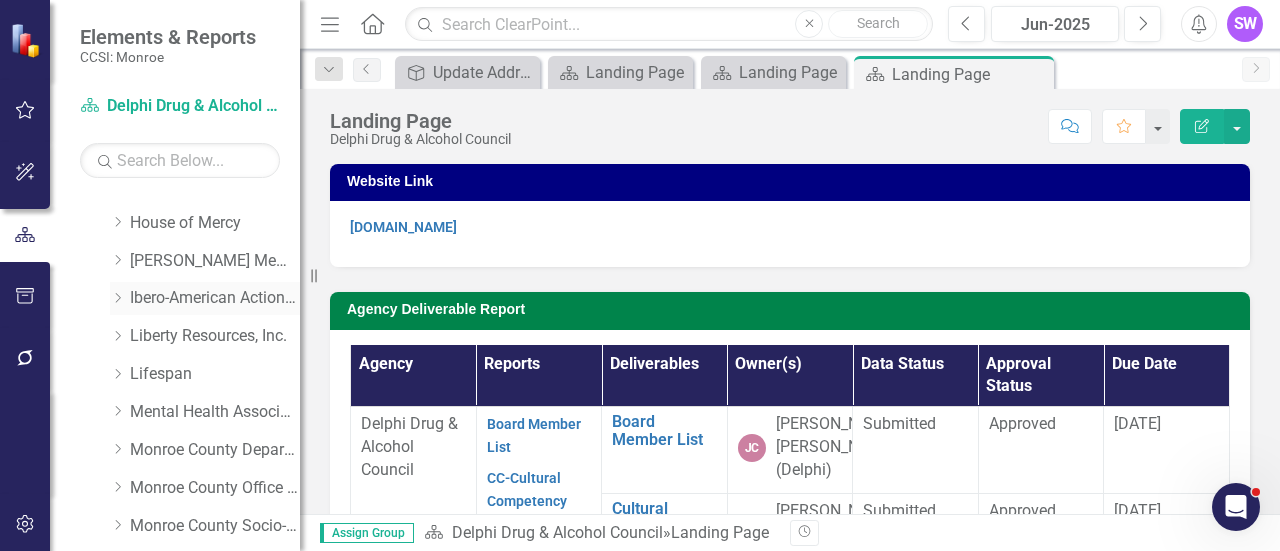click on "Dropdown" 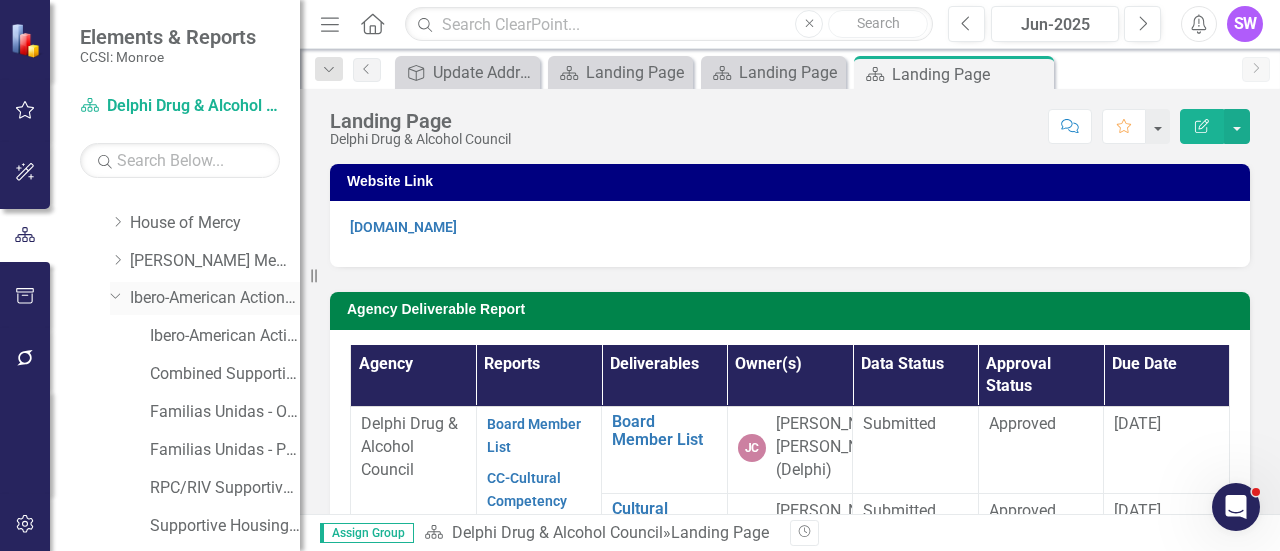 click on "Ibero-American Action League, Inc." at bounding box center [215, 298] 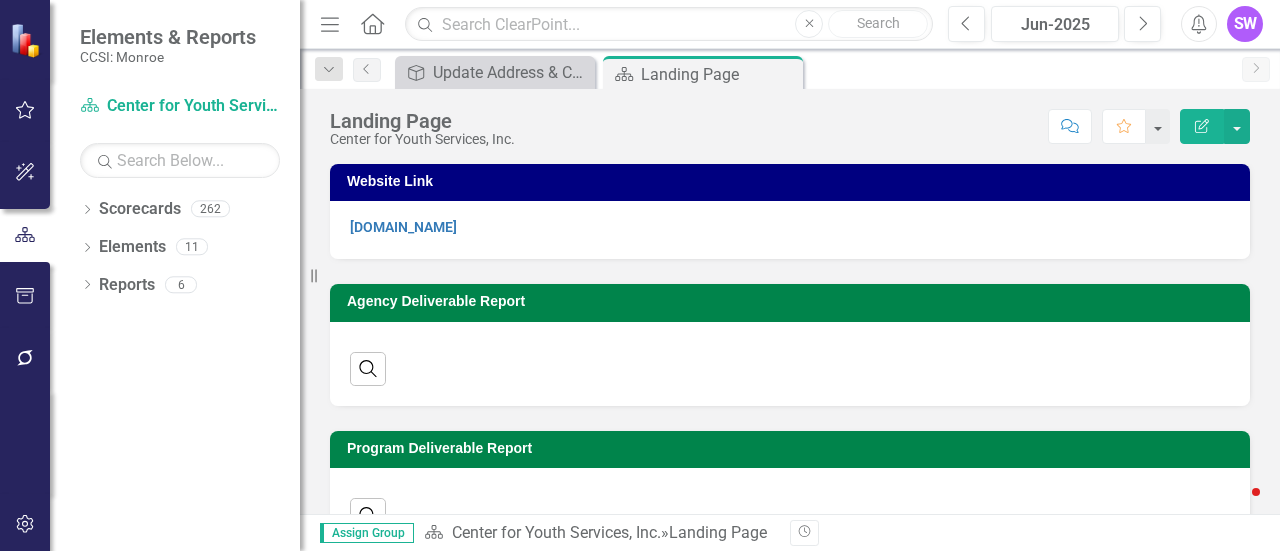 scroll, scrollTop: 0, scrollLeft: 0, axis: both 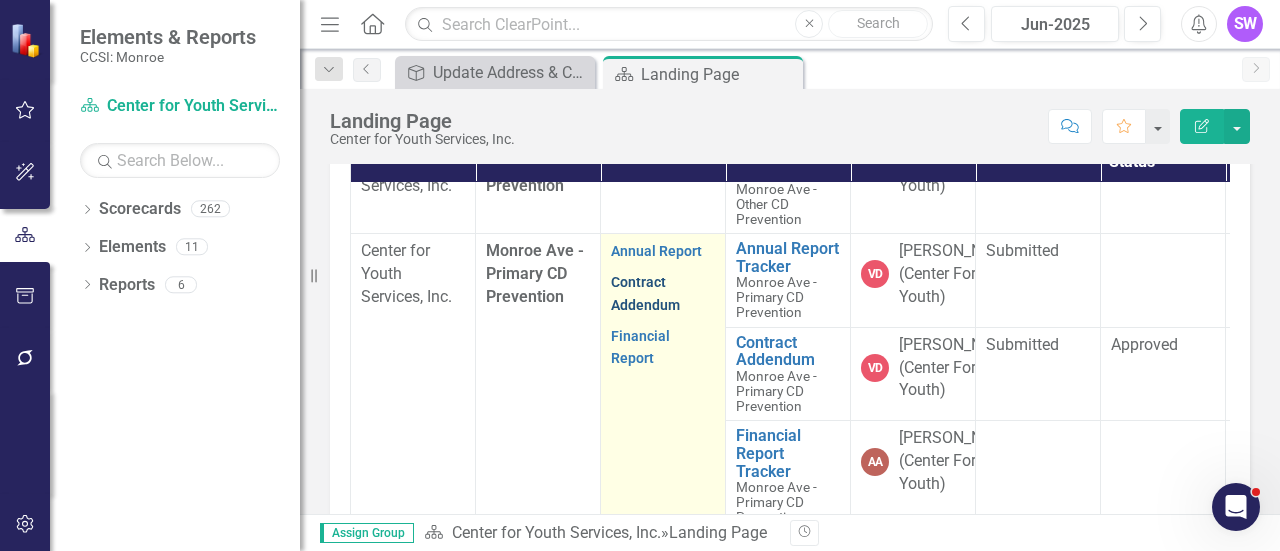 click on "Contract Addendum" at bounding box center [645, 293] 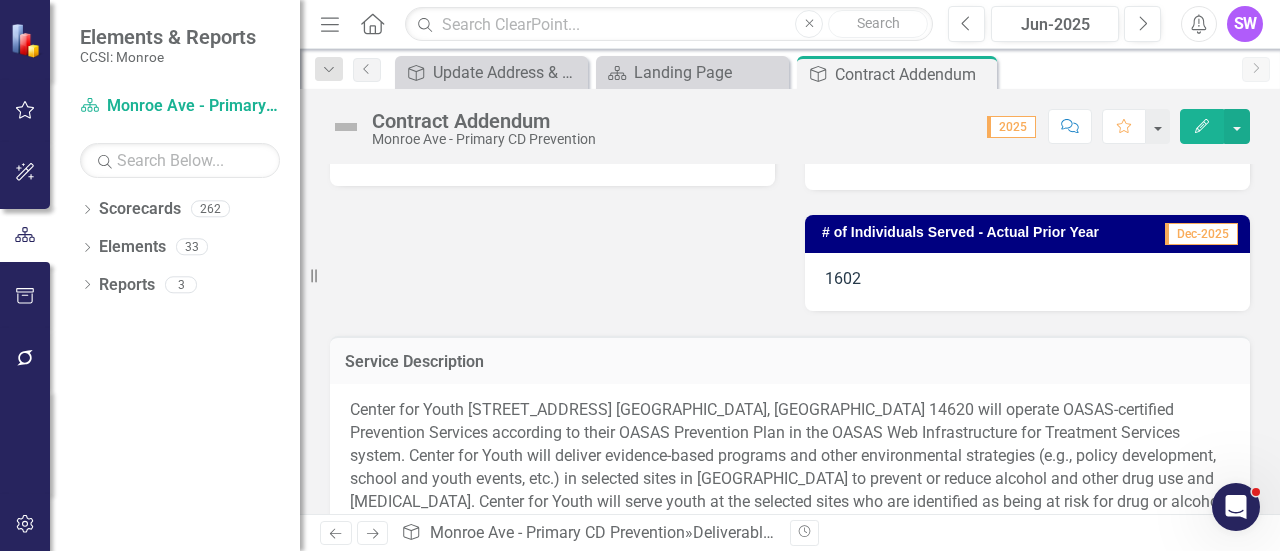 scroll, scrollTop: 798, scrollLeft: 0, axis: vertical 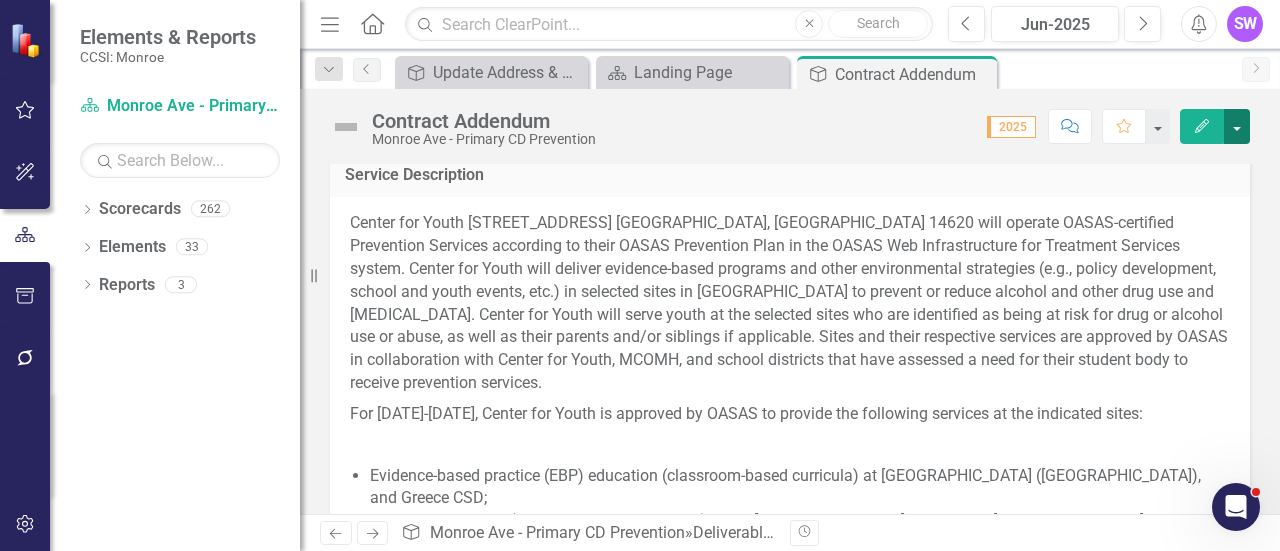 click at bounding box center [1237, 126] 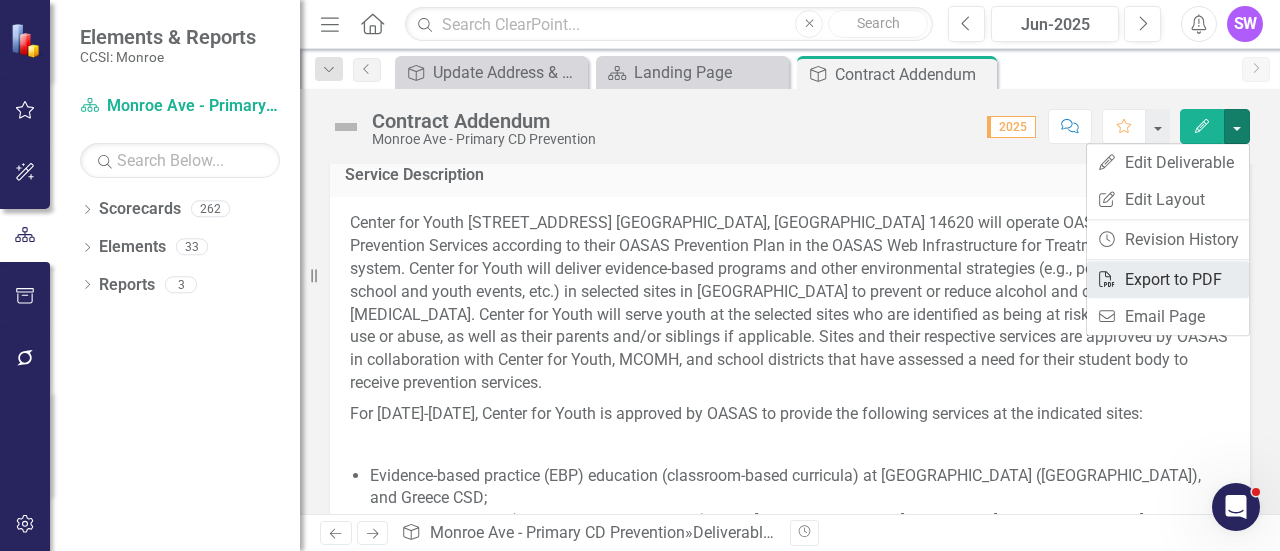click on "PDF Export to PDF" at bounding box center (1168, 279) 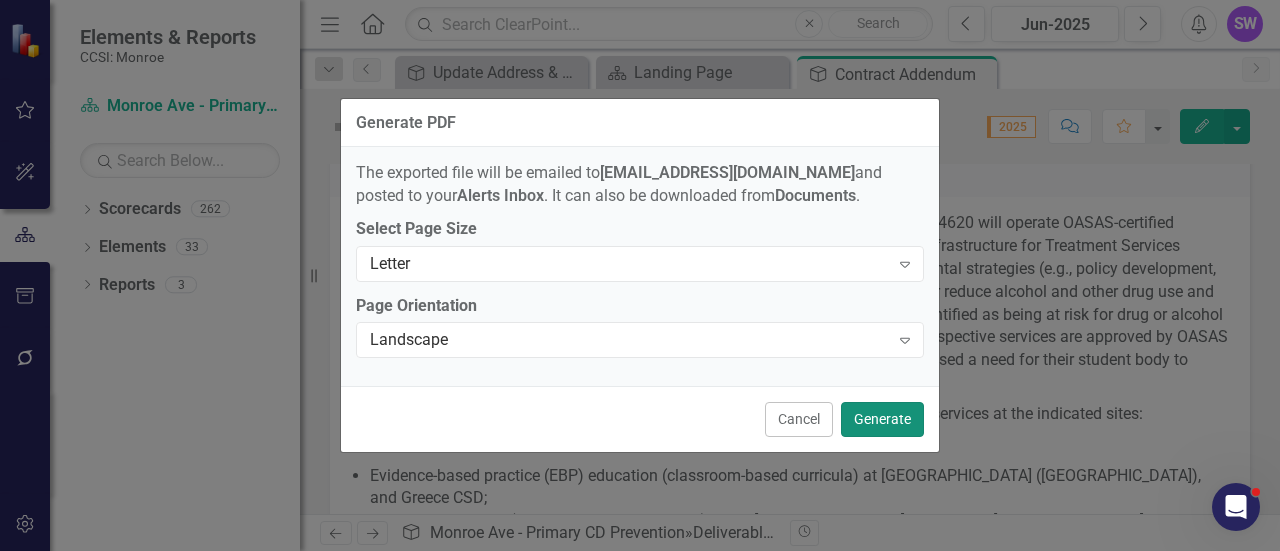 click on "Generate" at bounding box center (882, 419) 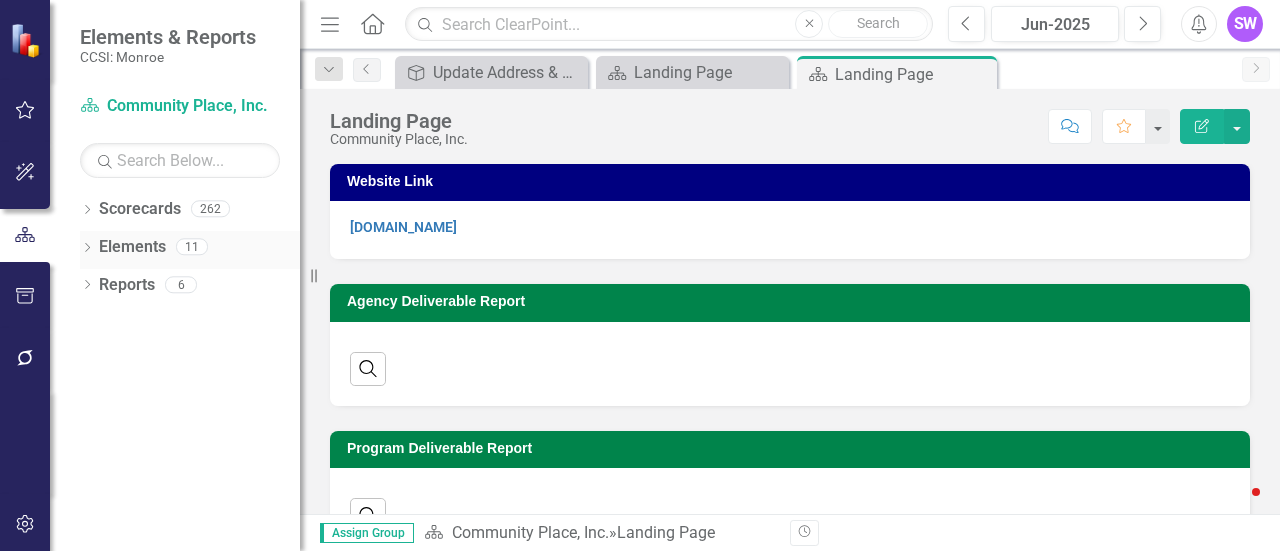 scroll, scrollTop: 0, scrollLeft: 0, axis: both 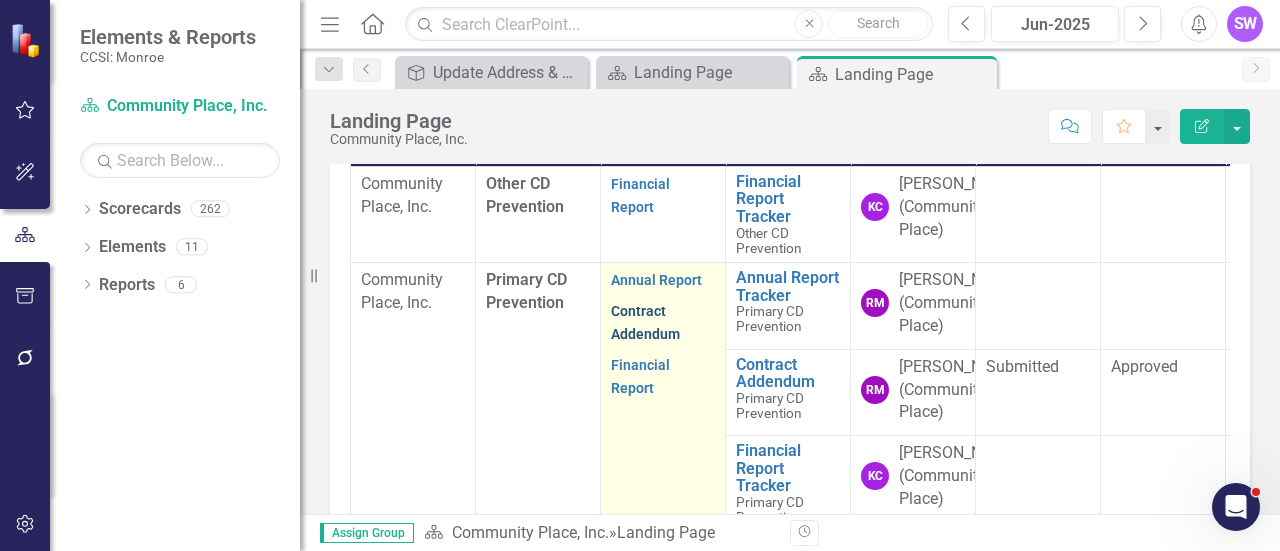 click on "Contract Addendum" at bounding box center [645, 322] 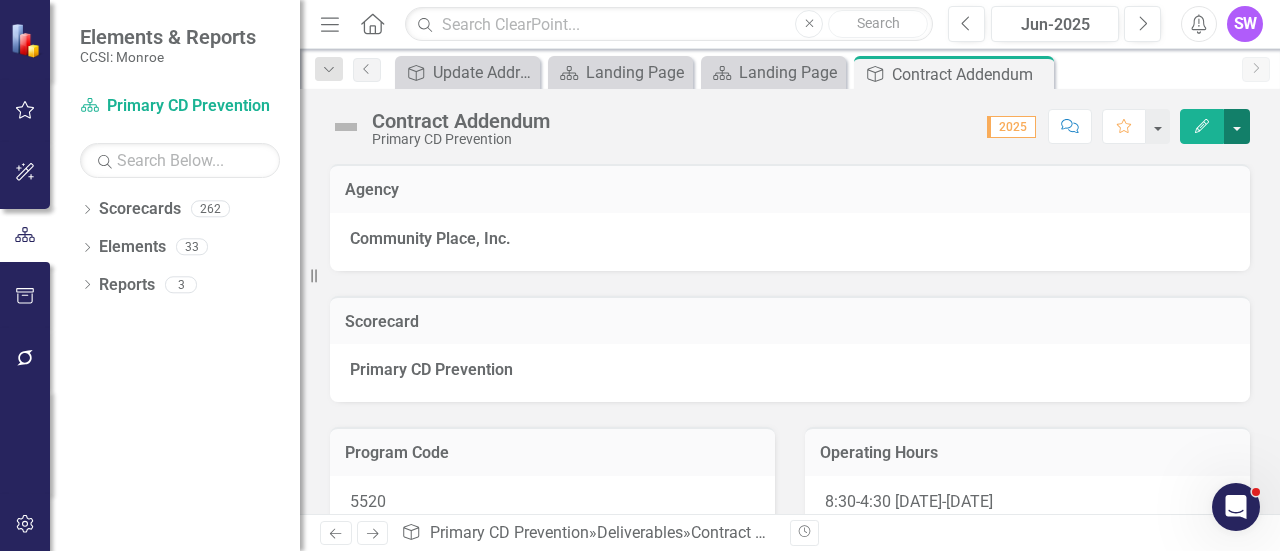 click at bounding box center (1237, 126) 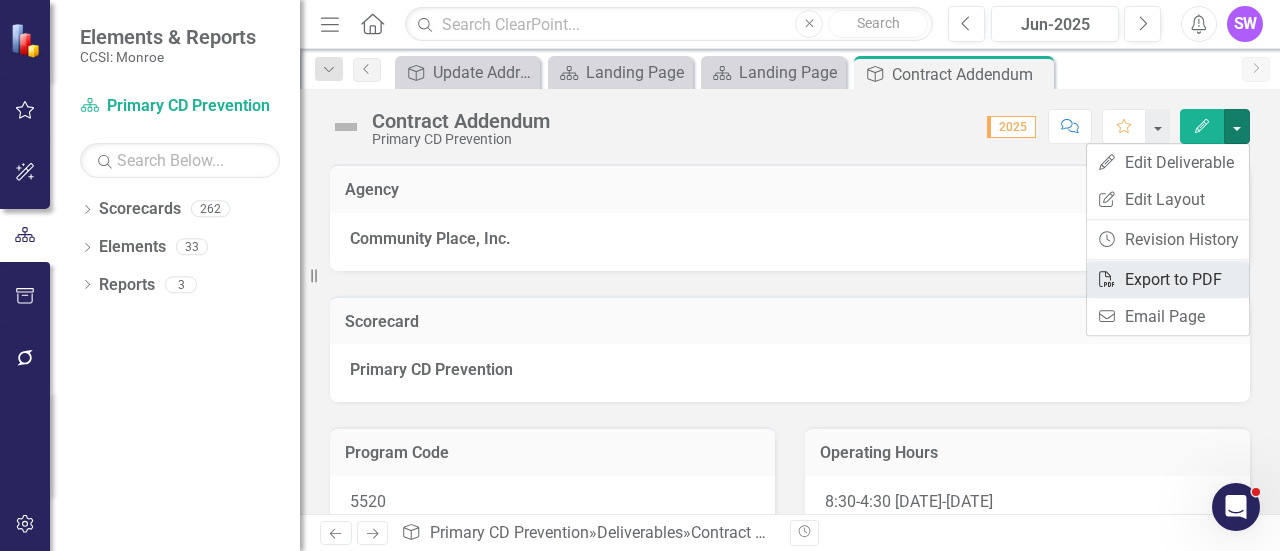 click on "PDF Export to PDF" at bounding box center [1168, 279] 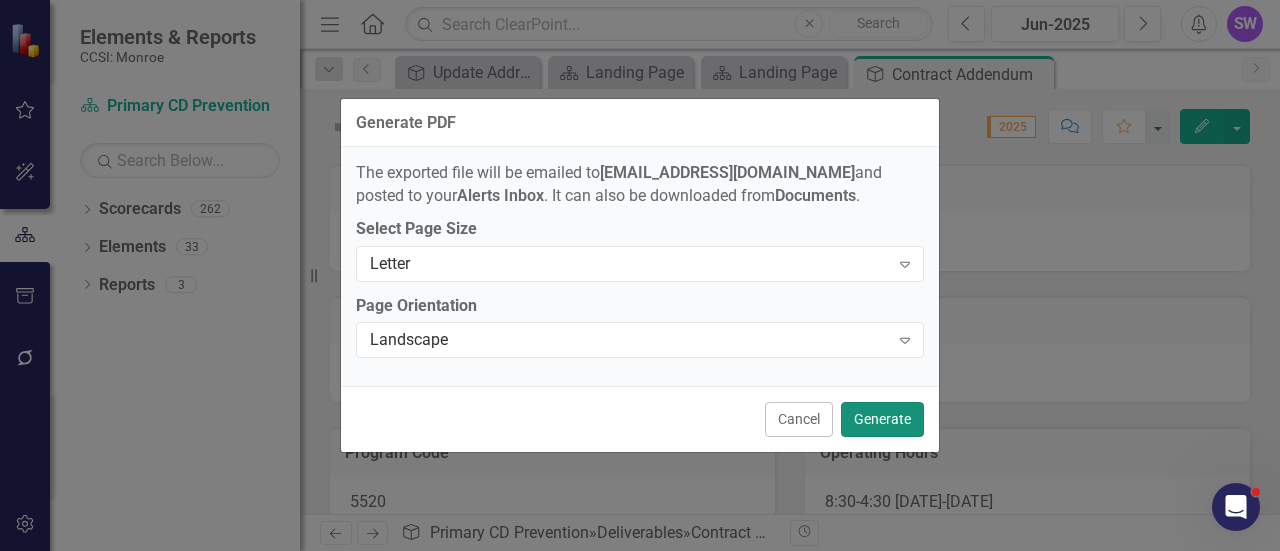click on "Generate" at bounding box center (882, 419) 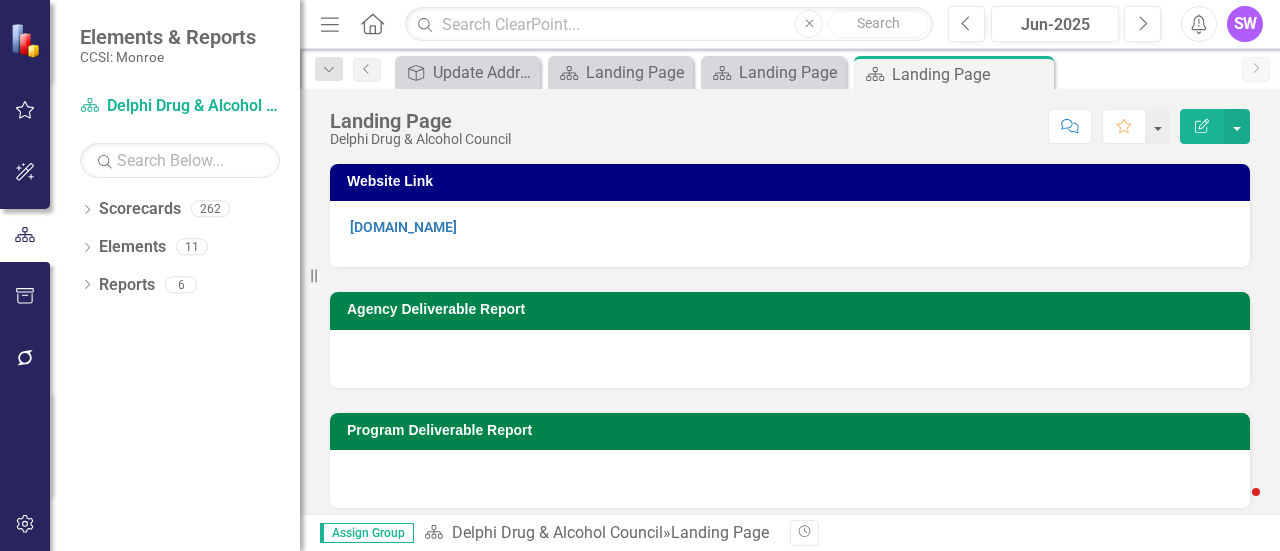 scroll, scrollTop: 0, scrollLeft: 0, axis: both 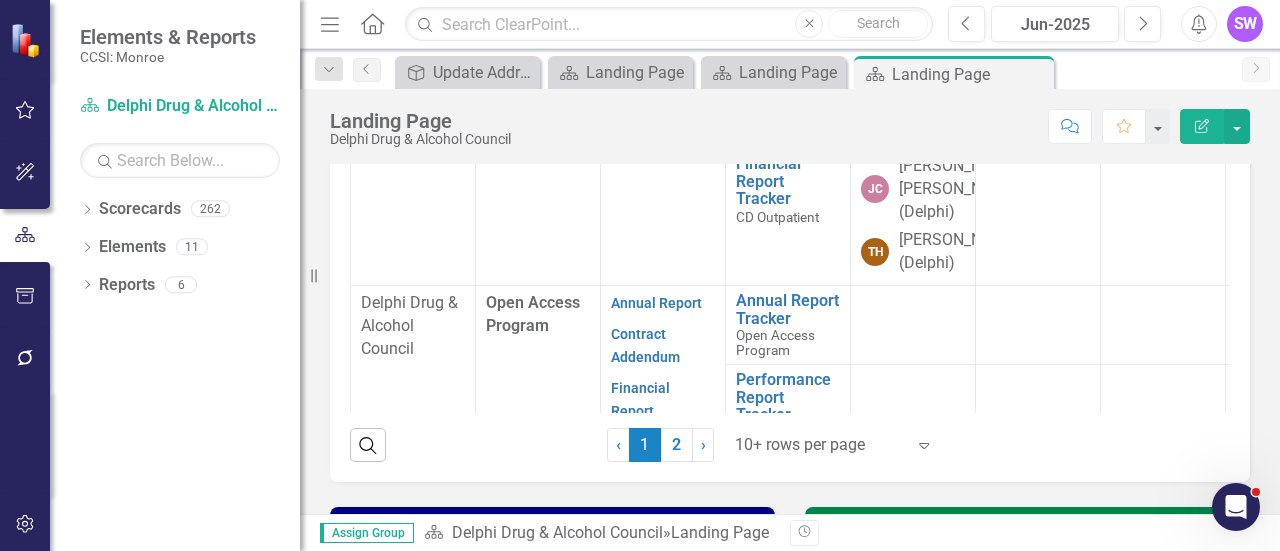 click at bounding box center [820, 445] 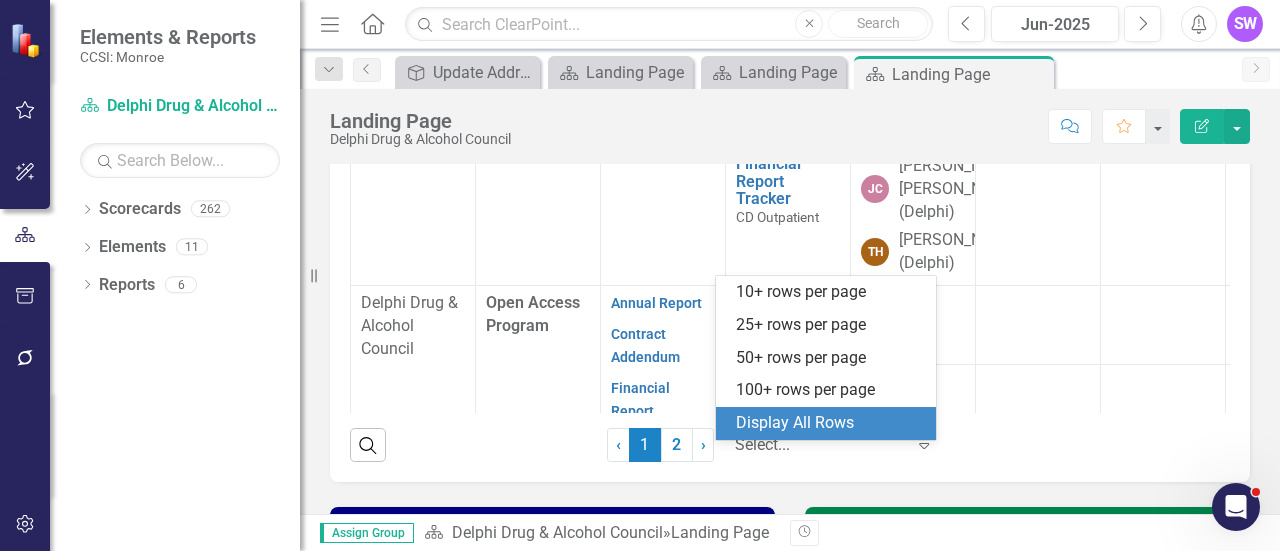 click on "Display All Rows" at bounding box center (830, 423) 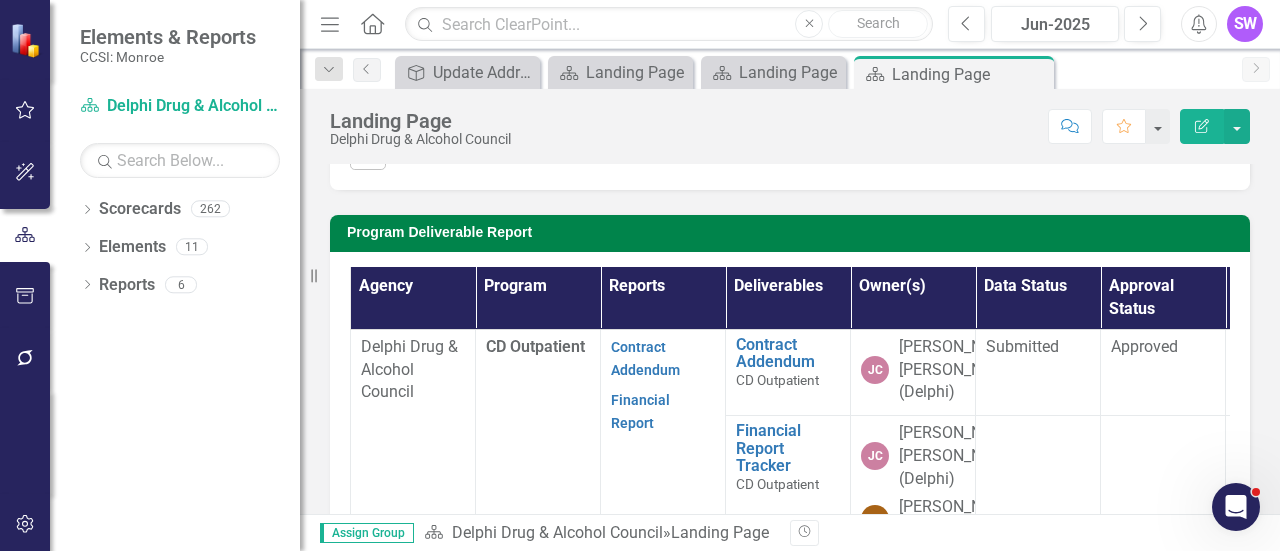 scroll, scrollTop: 609, scrollLeft: 0, axis: vertical 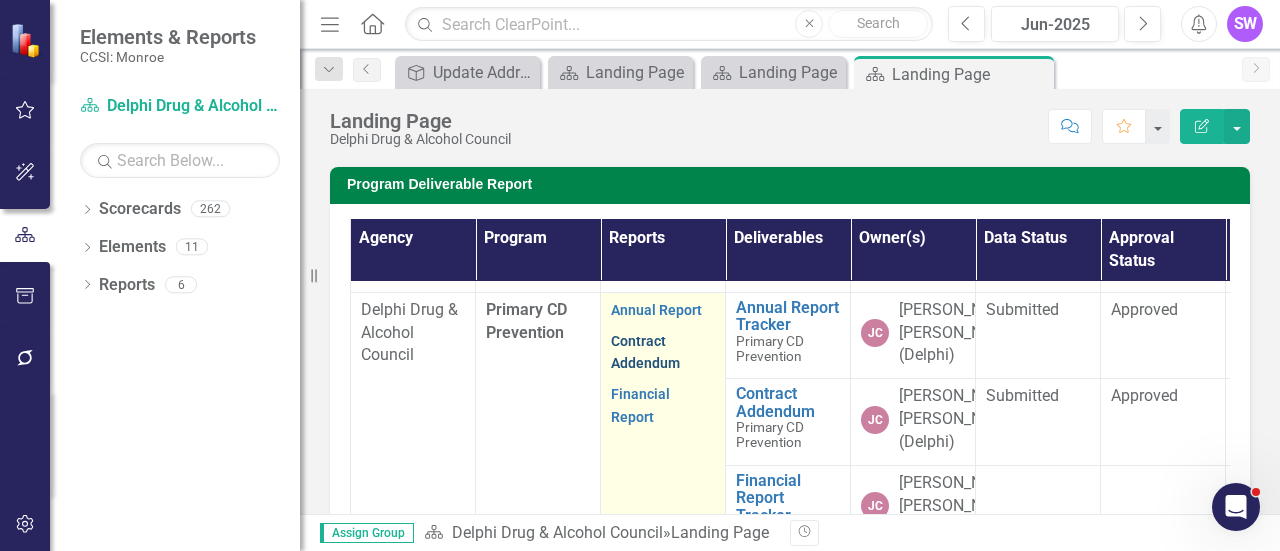 click on "Contract Addendum" at bounding box center (645, 352) 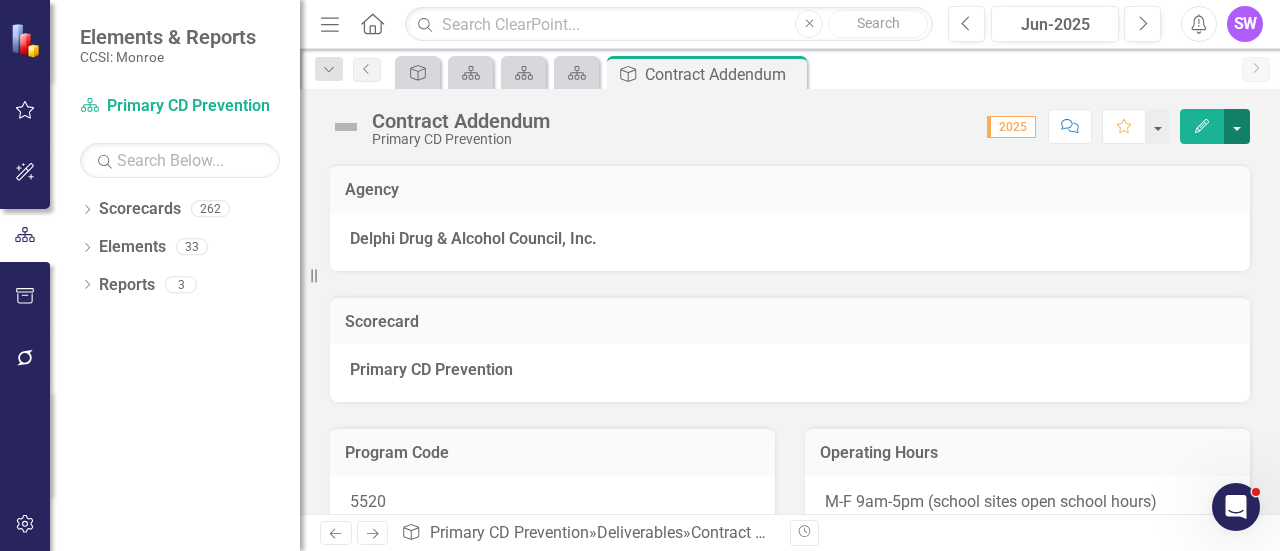 click at bounding box center [1237, 126] 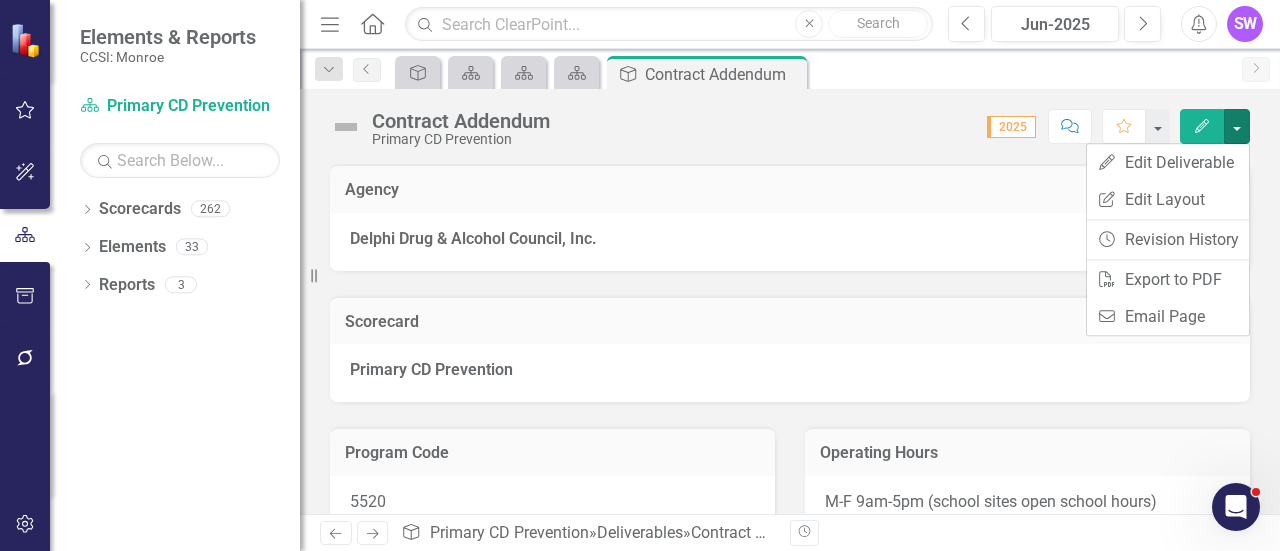 click on "Delphi Drug & Alcohol Council, Inc." at bounding box center (790, 239) 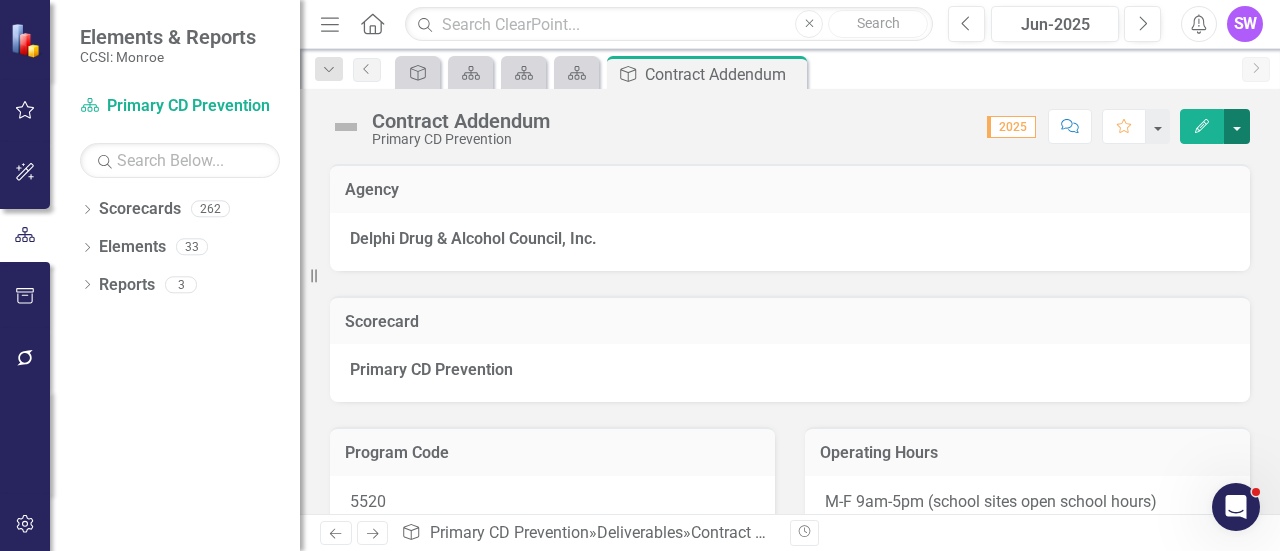 click at bounding box center (1237, 126) 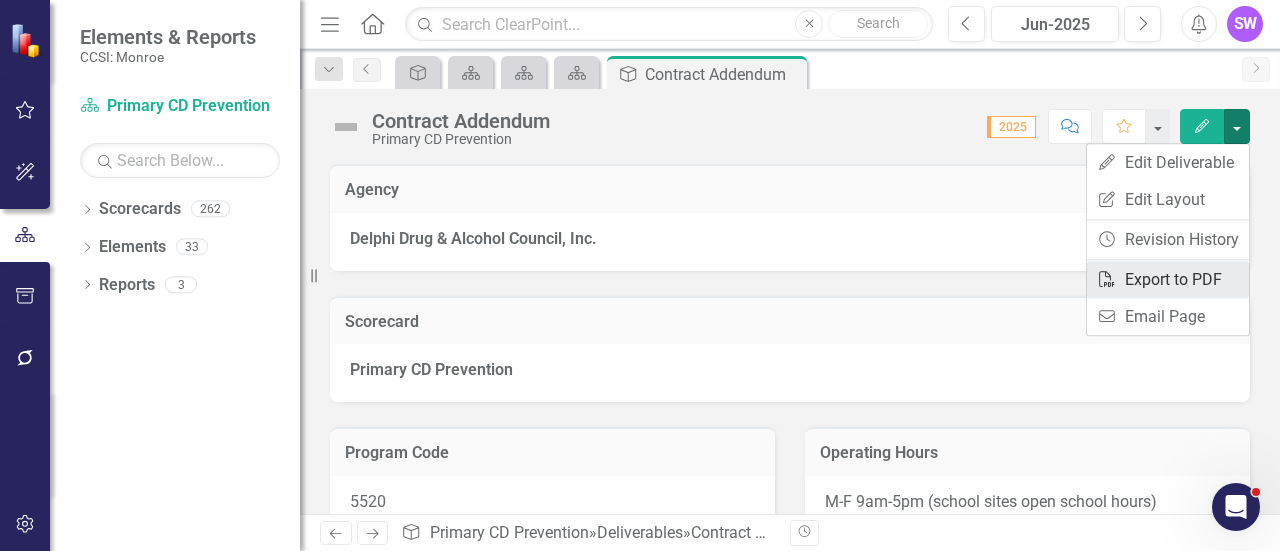 click on "PDF Export to PDF" at bounding box center [1168, 279] 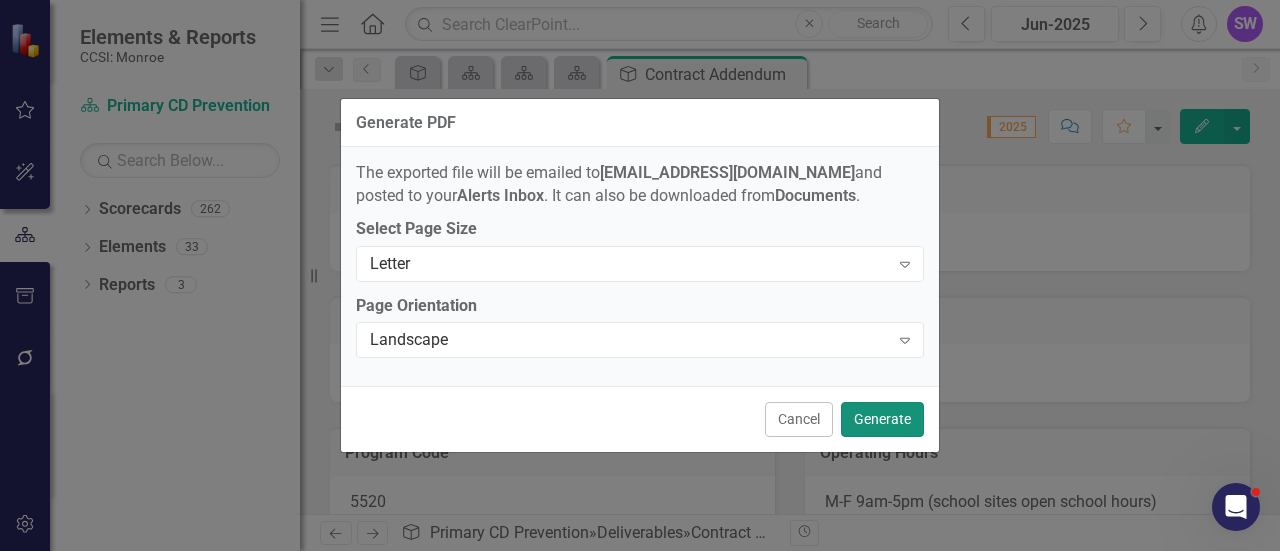 click on "Generate" at bounding box center [882, 419] 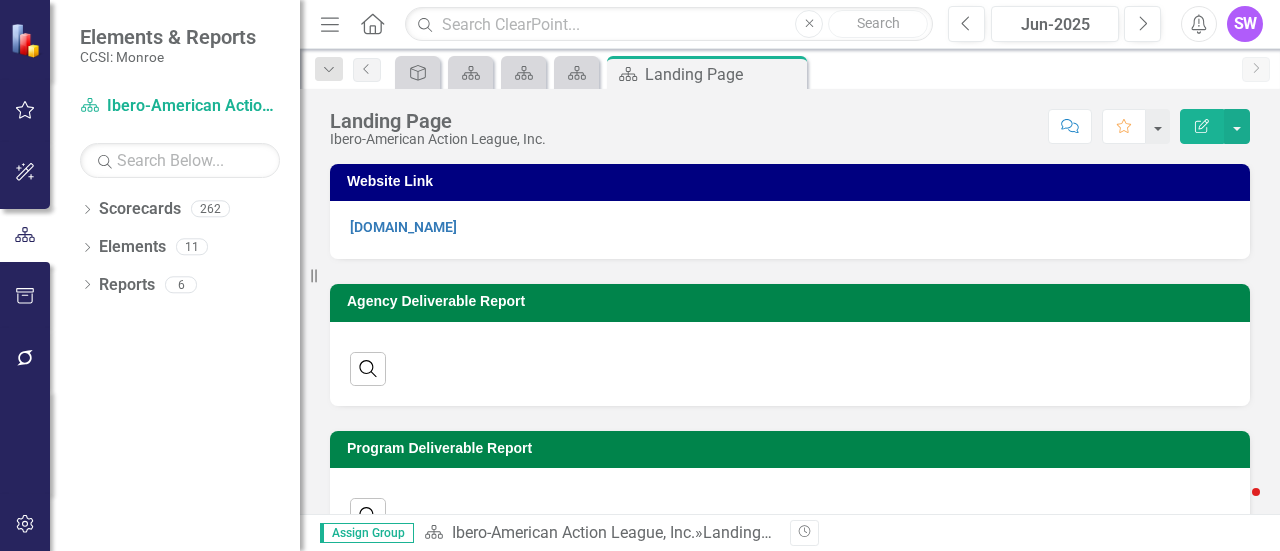 scroll, scrollTop: 0, scrollLeft: 0, axis: both 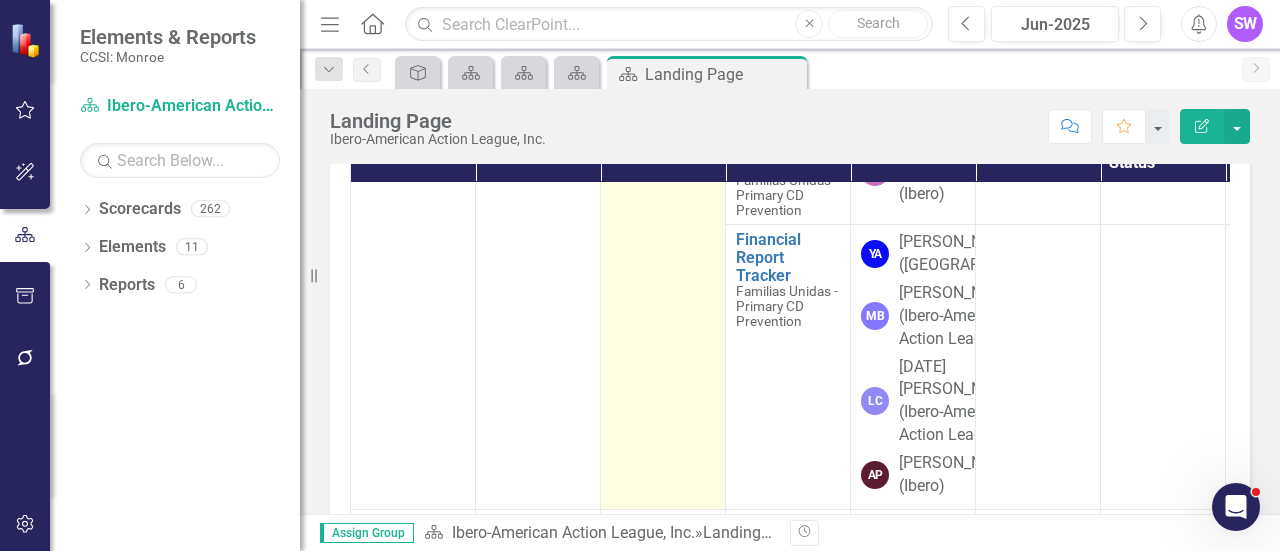 click on "Contract Addendum" at bounding box center (645, 97) 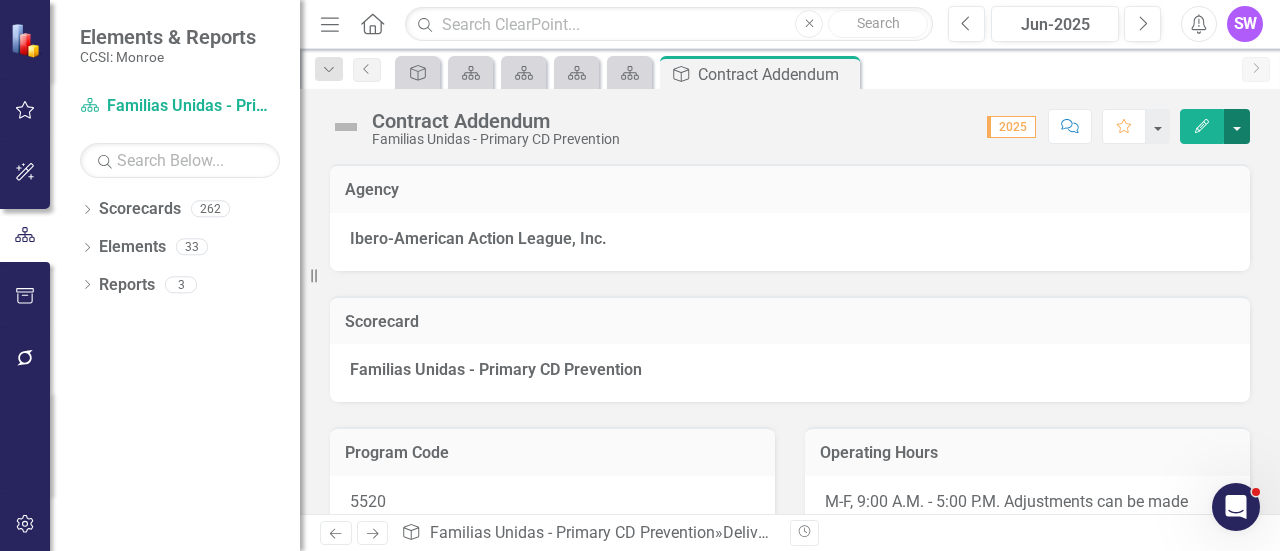 click at bounding box center [1237, 126] 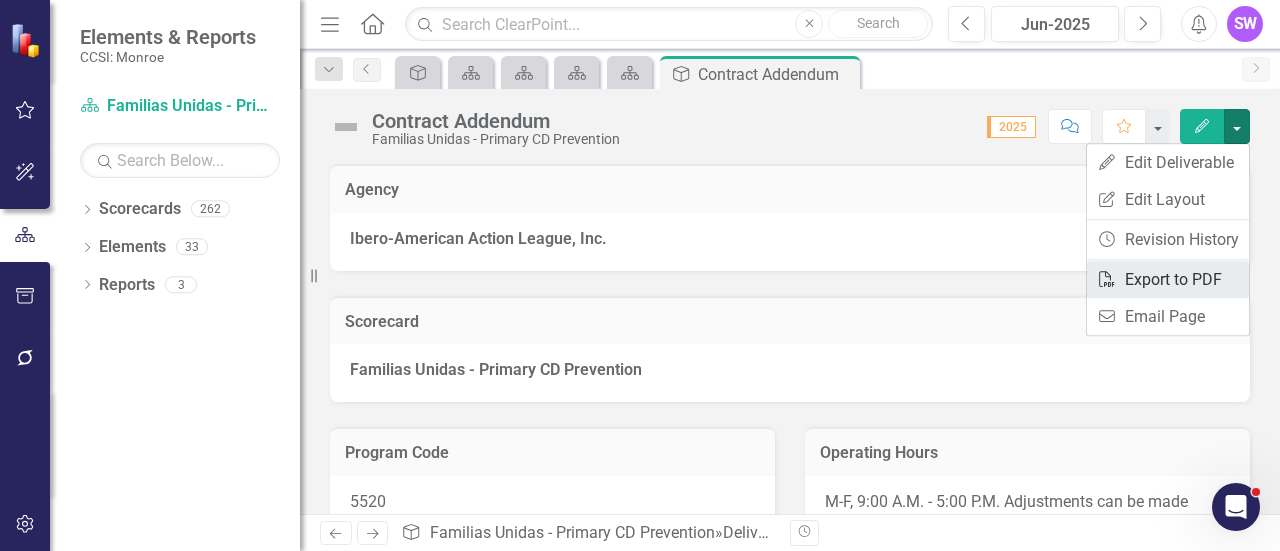 click on "PDF Export to PDF" at bounding box center [1168, 279] 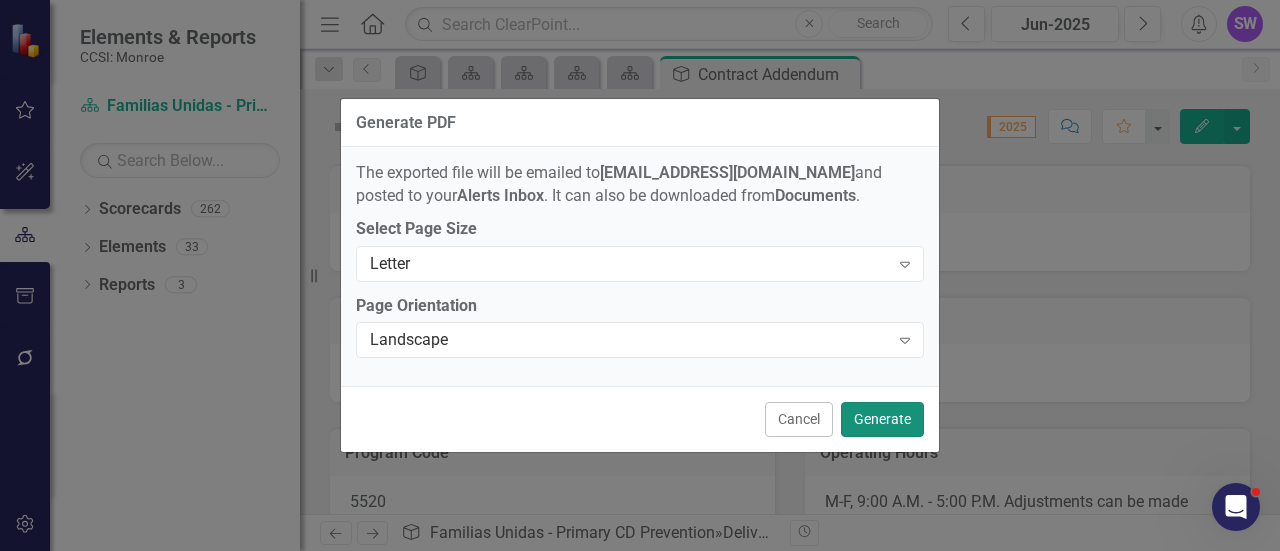 drag, startPoint x: 894, startPoint y: 410, endPoint x: 905, endPoint y: 409, distance: 11.045361 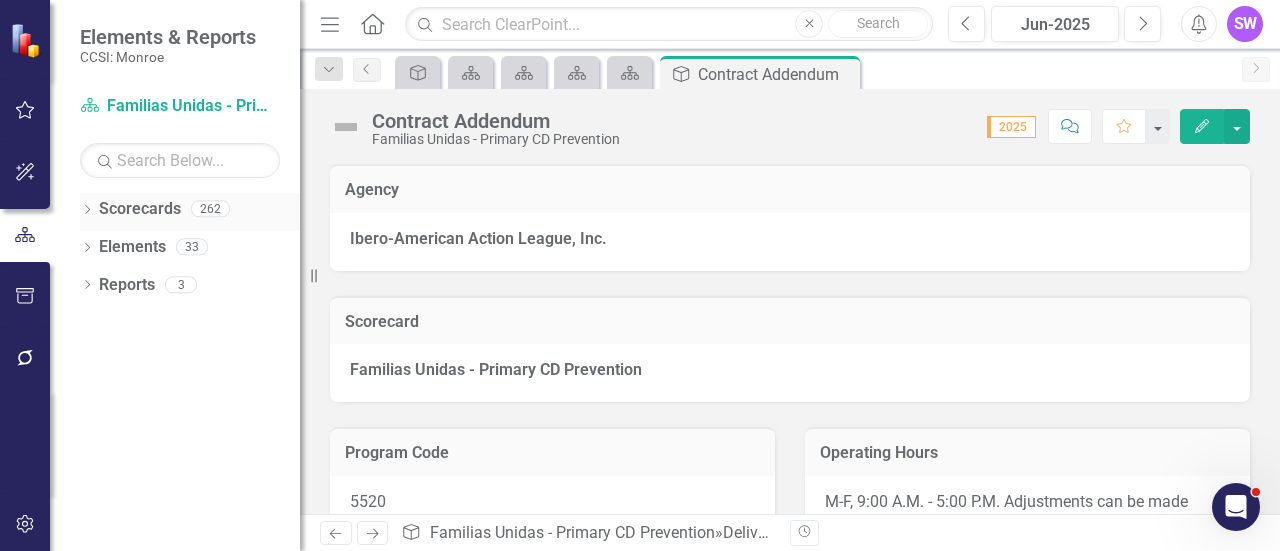 click on "Dropdown" 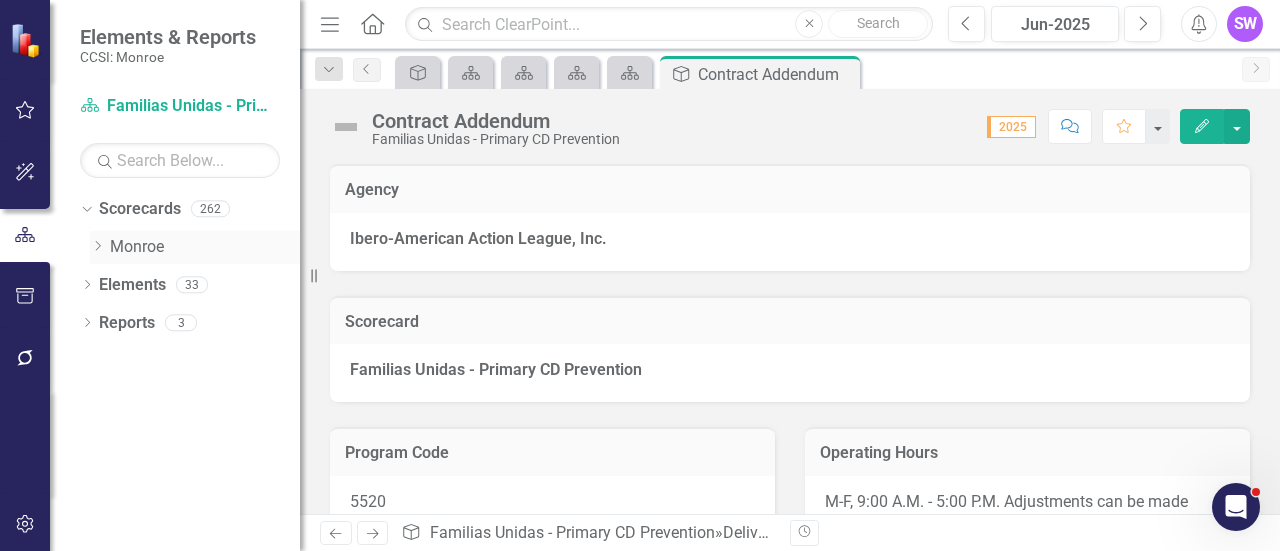 click on "Dropdown" 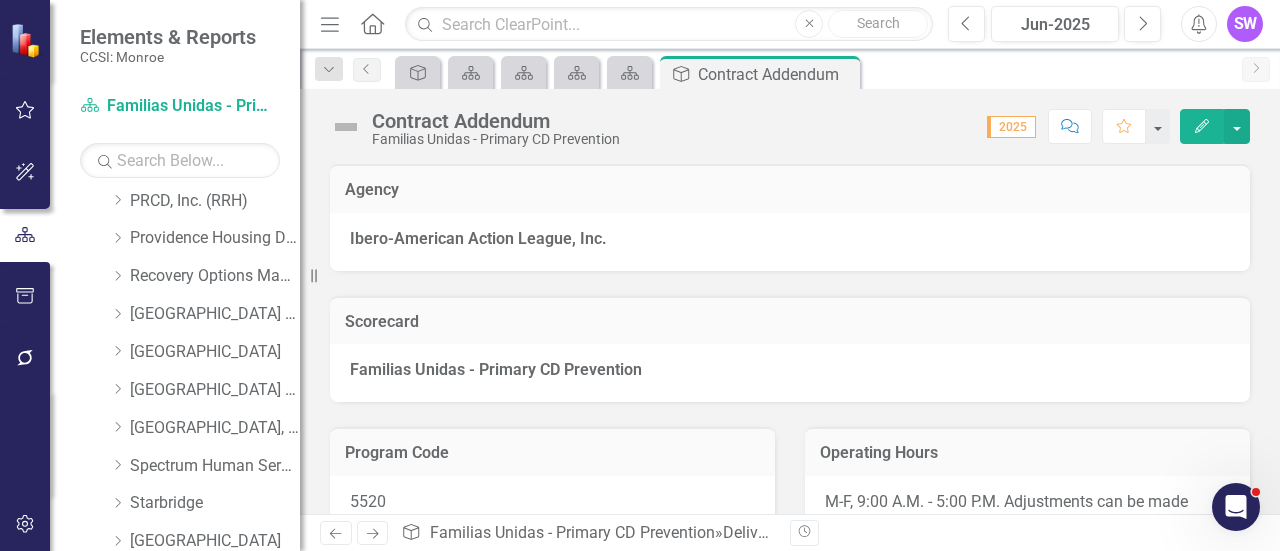 scroll, scrollTop: 1072, scrollLeft: 0, axis: vertical 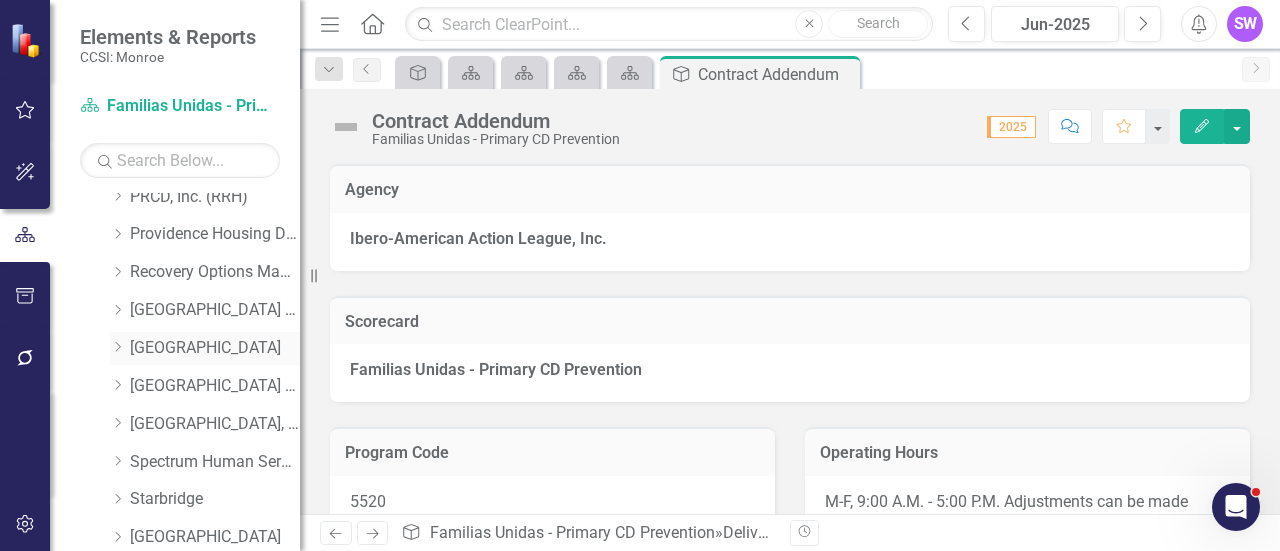click on "Dropdown" 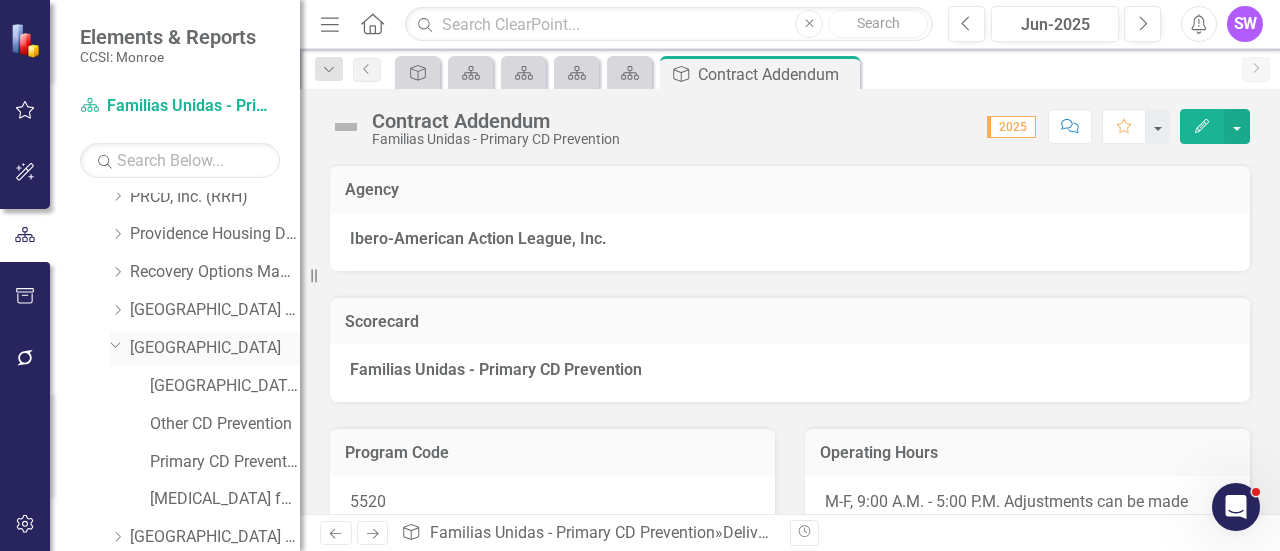 drag, startPoint x: 204, startPoint y: 347, endPoint x: 220, endPoint y: 347, distance: 16 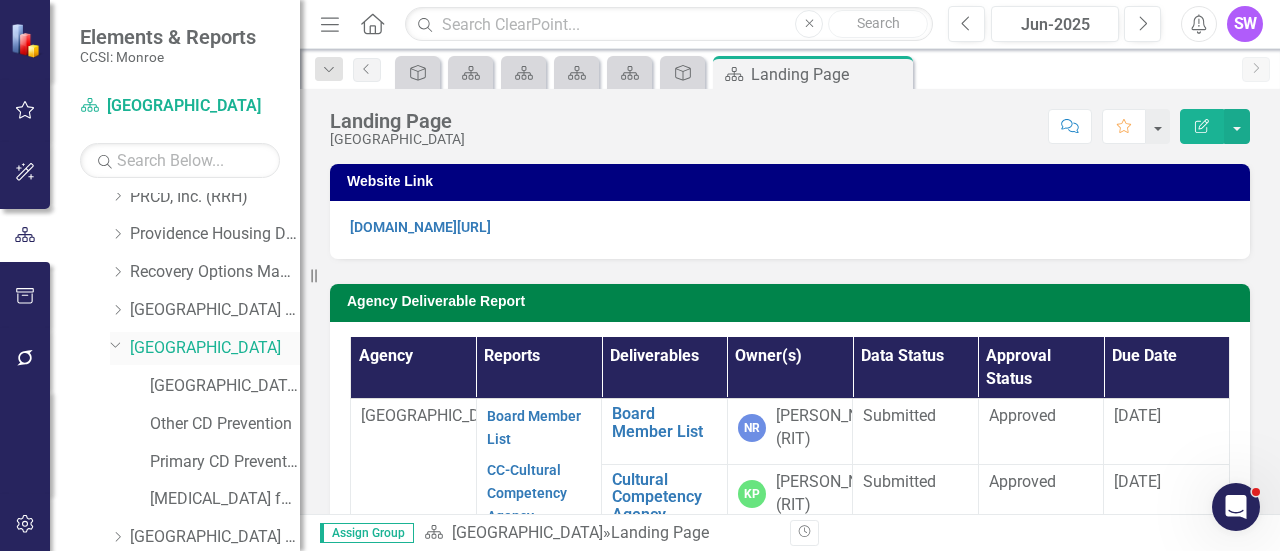 click on "Dropdown" 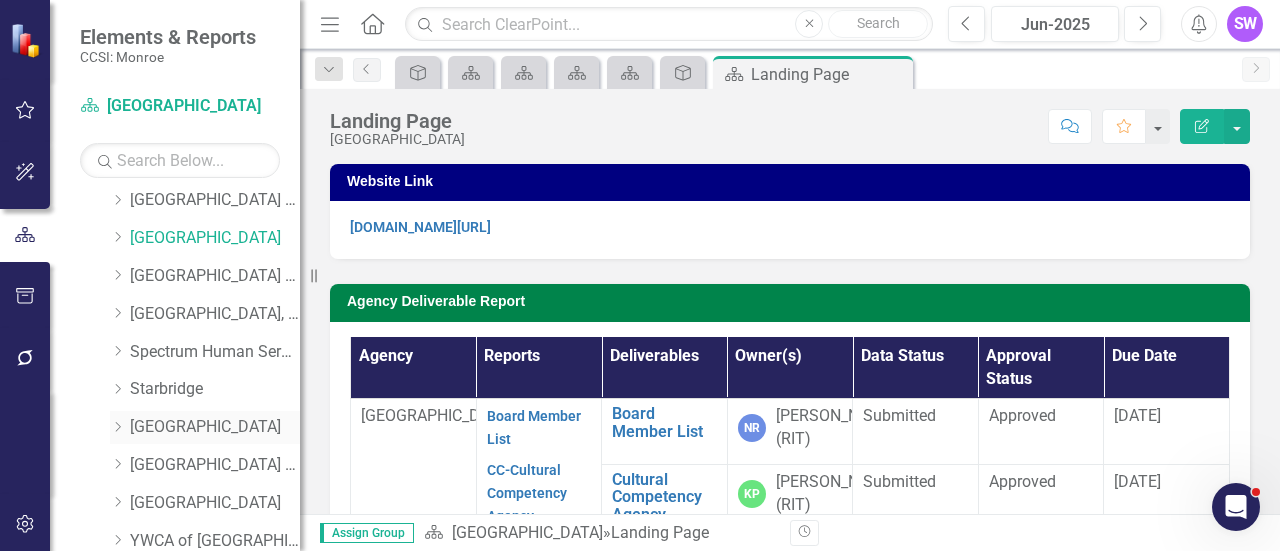scroll, scrollTop: 1282, scrollLeft: 0, axis: vertical 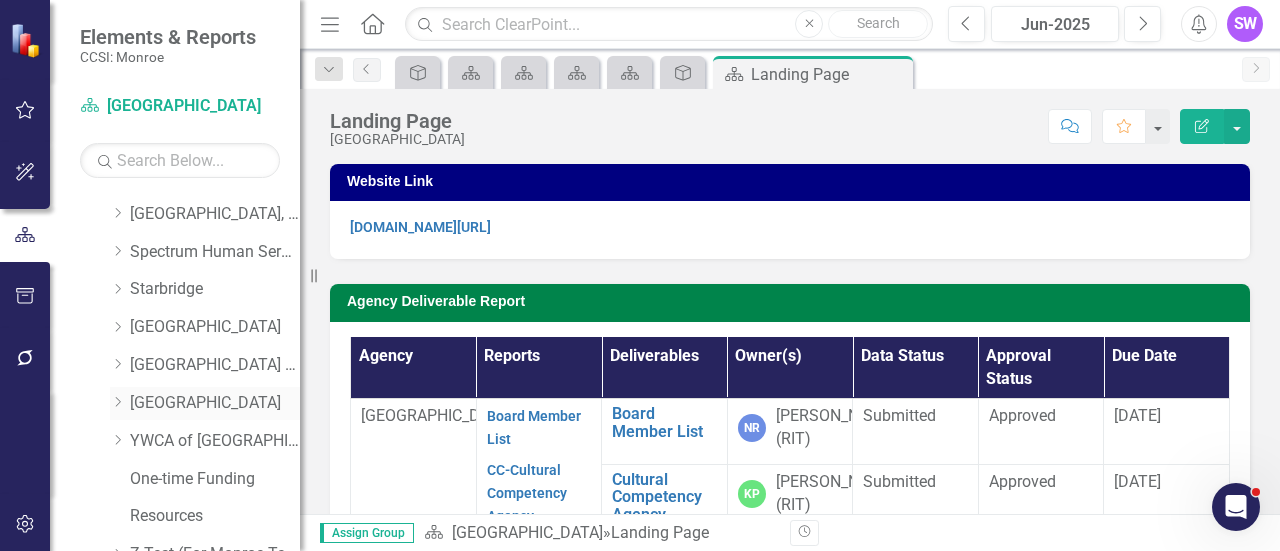 click 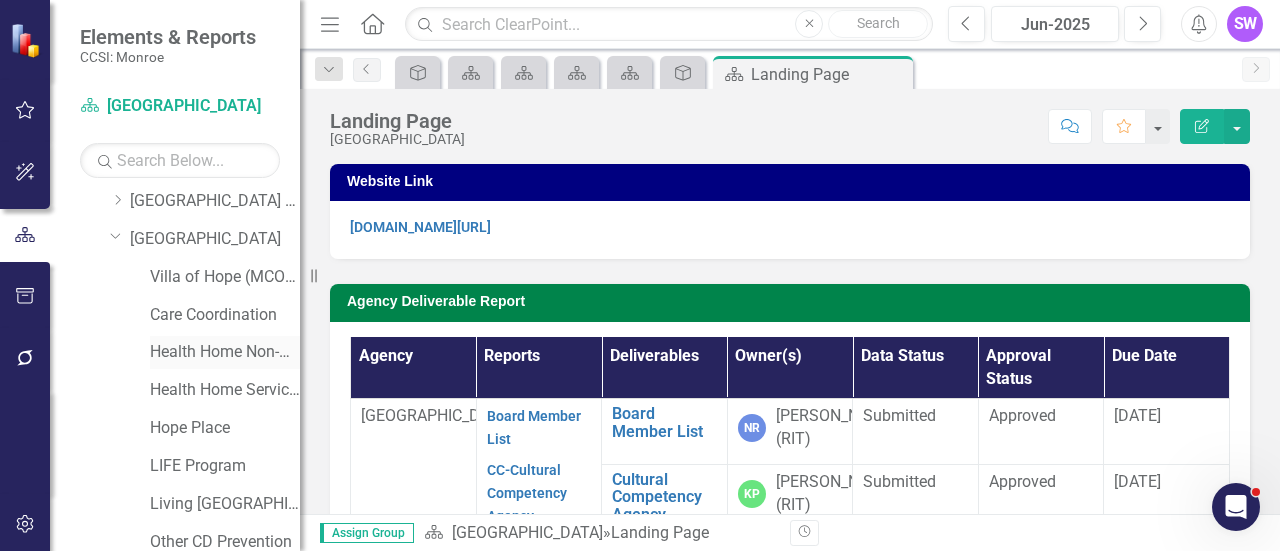 scroll, scrollTop: 1438, scrollLeft: 0, axis: vertical 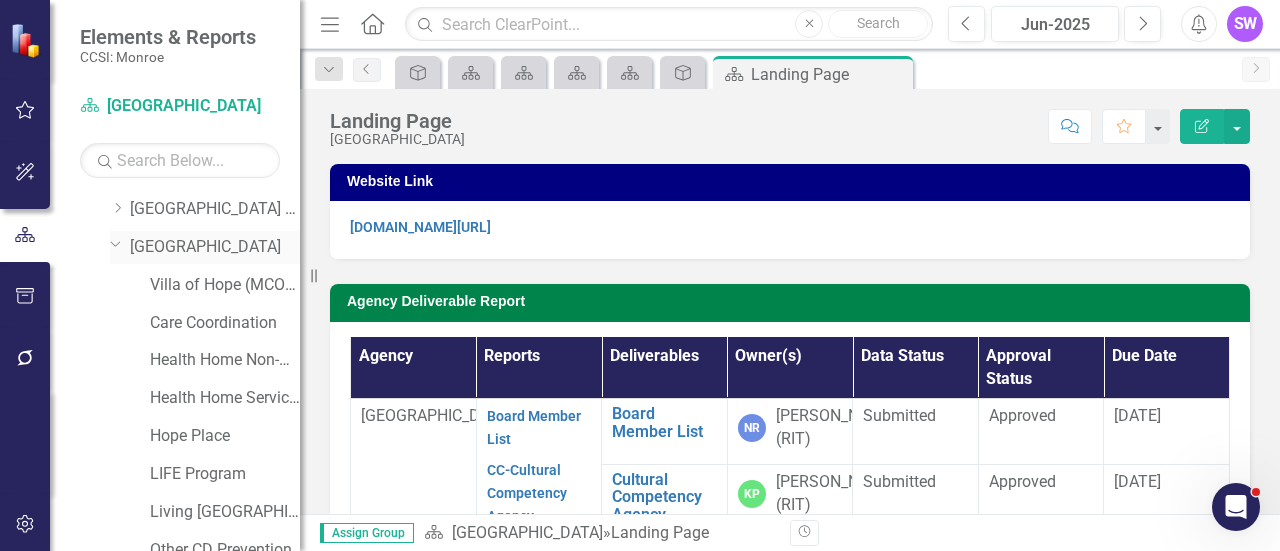 click on "[GEOGRAPHIC_DATA]" at bounding box center (215, 247) 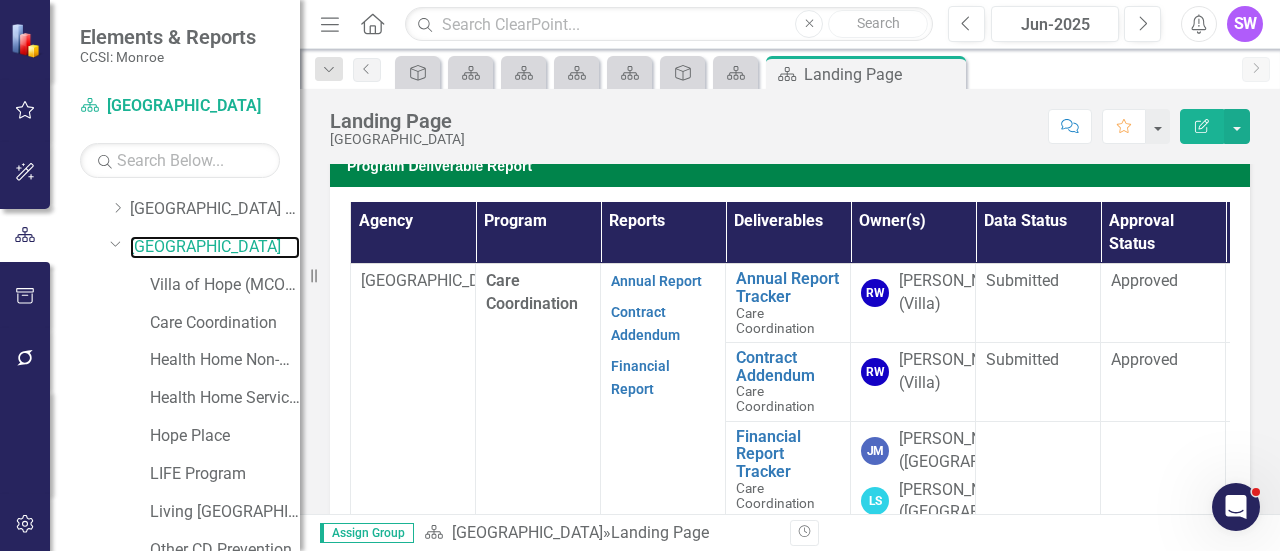 scroll, scrollTop: 582, scrollLeft: 0, axis: vertical 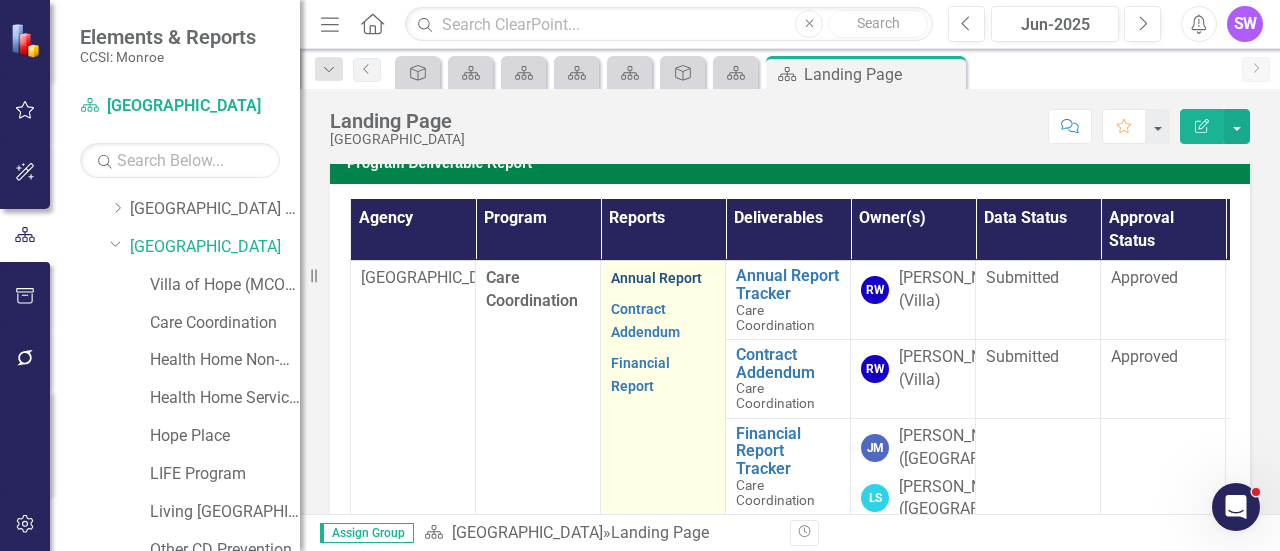 click on "Annual Report" at bounding box center [656, 277] 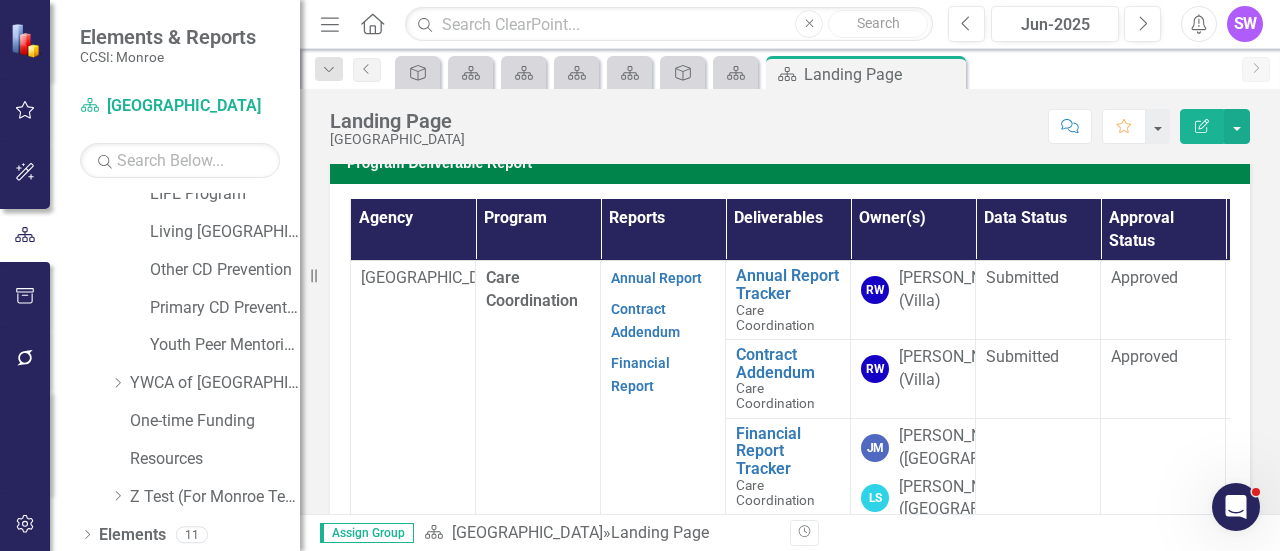 scroll, scrollTop: 1760, scrollLeft: 0, axis: vertical 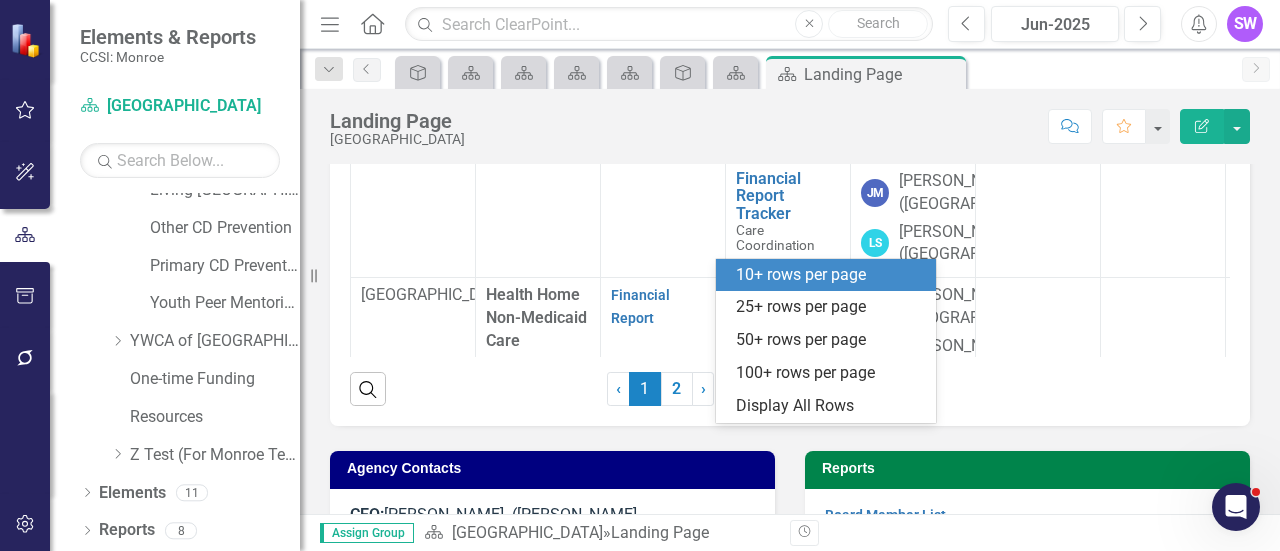click at bounding box center [820, 389] 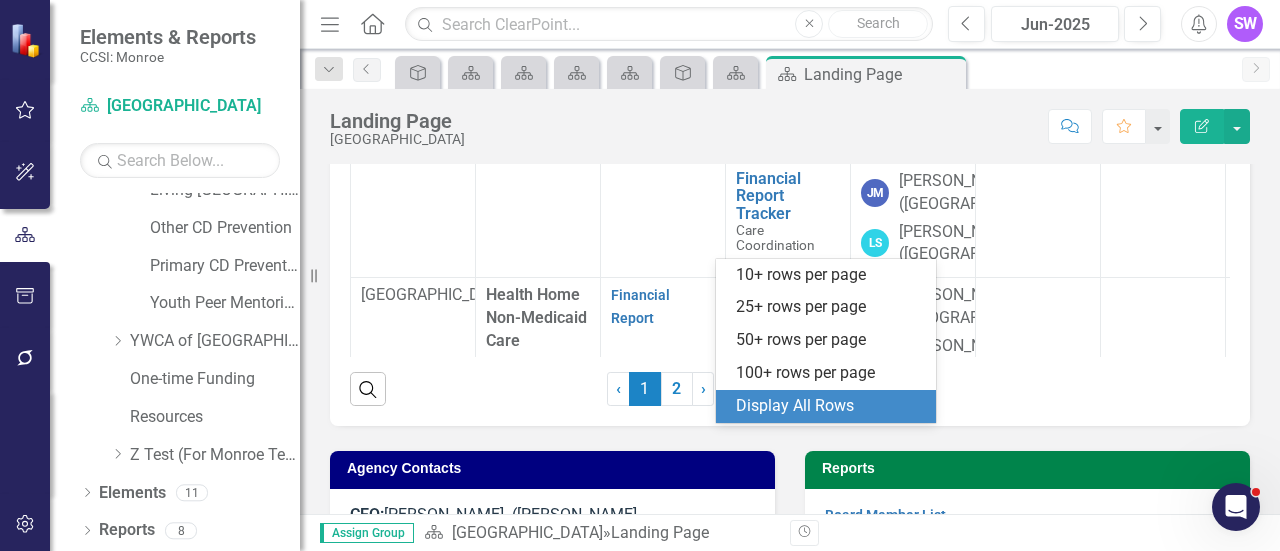 click on "Display All Rows" at bounding box center (830, 406) 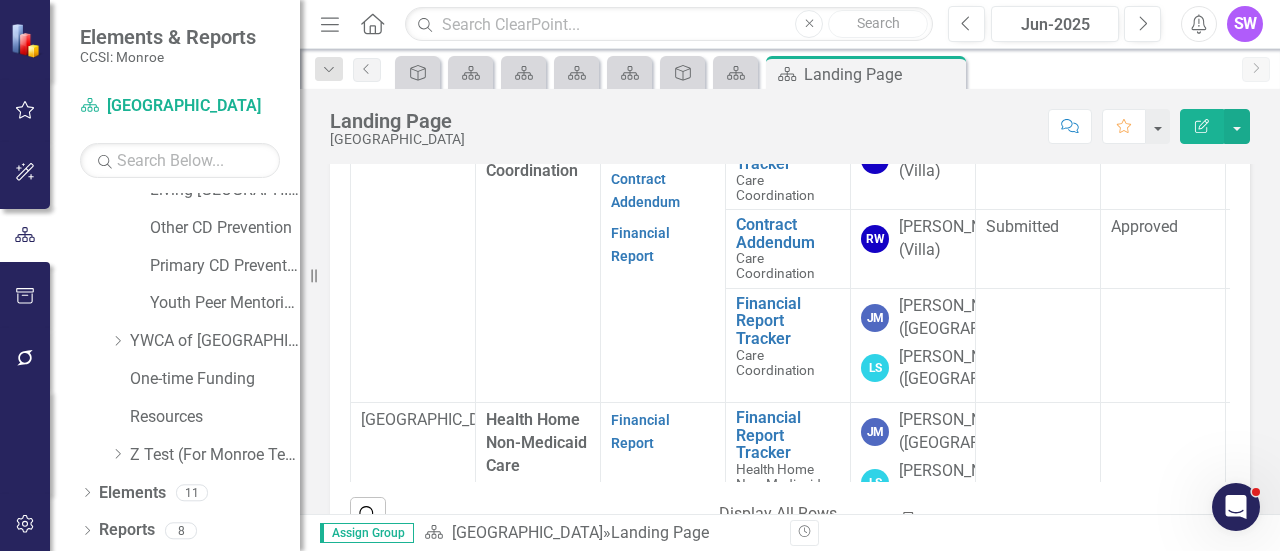 scroll, scrollTop: 724, scrollLeft: 0, axis: vertical 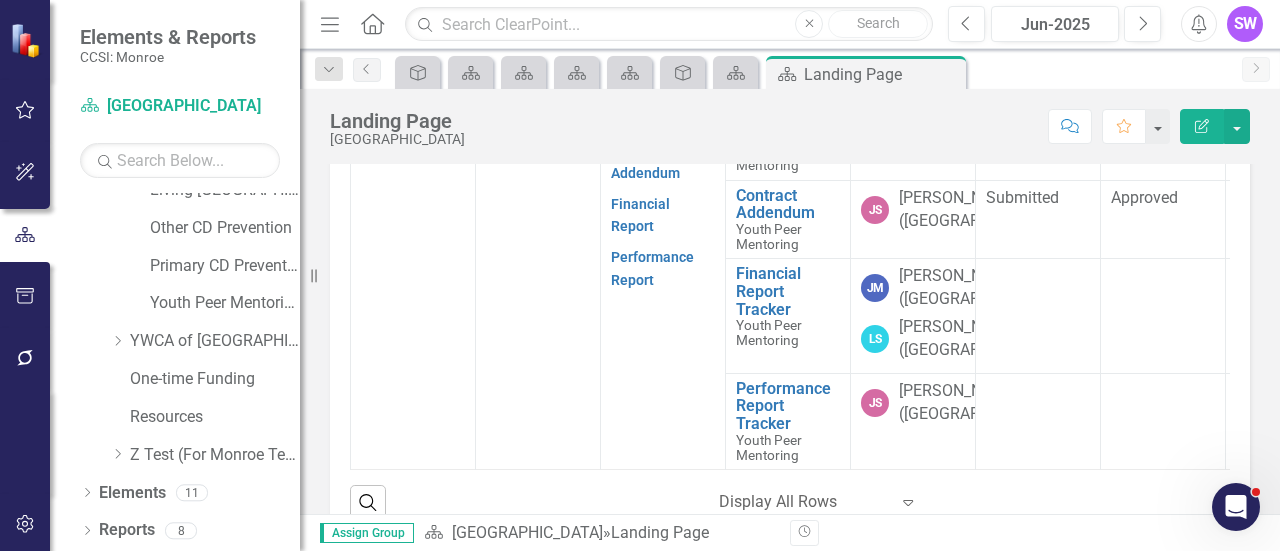 click on "Annual Report" at bounding box center [656, -204] 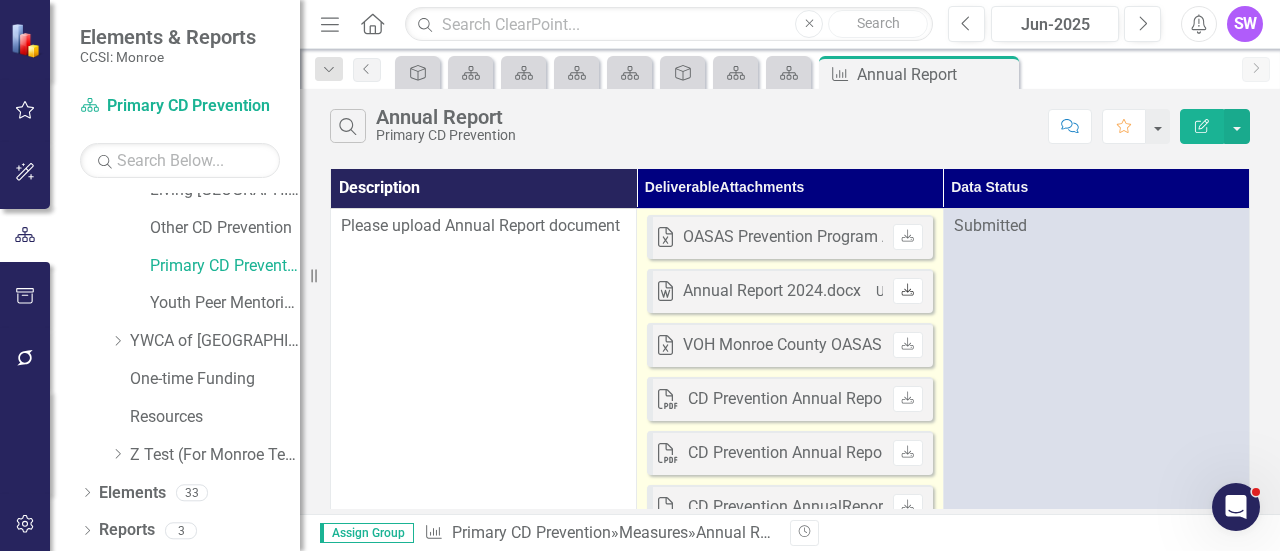 click 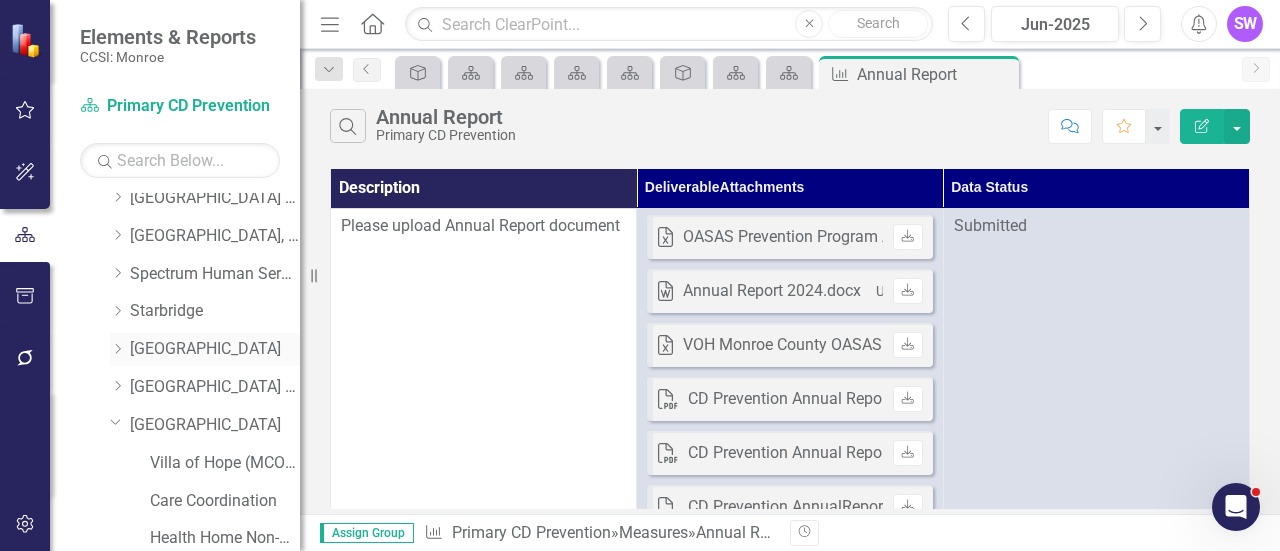 scroll, scrollTop: 1360, scrollLeft: 0, axis: vertical 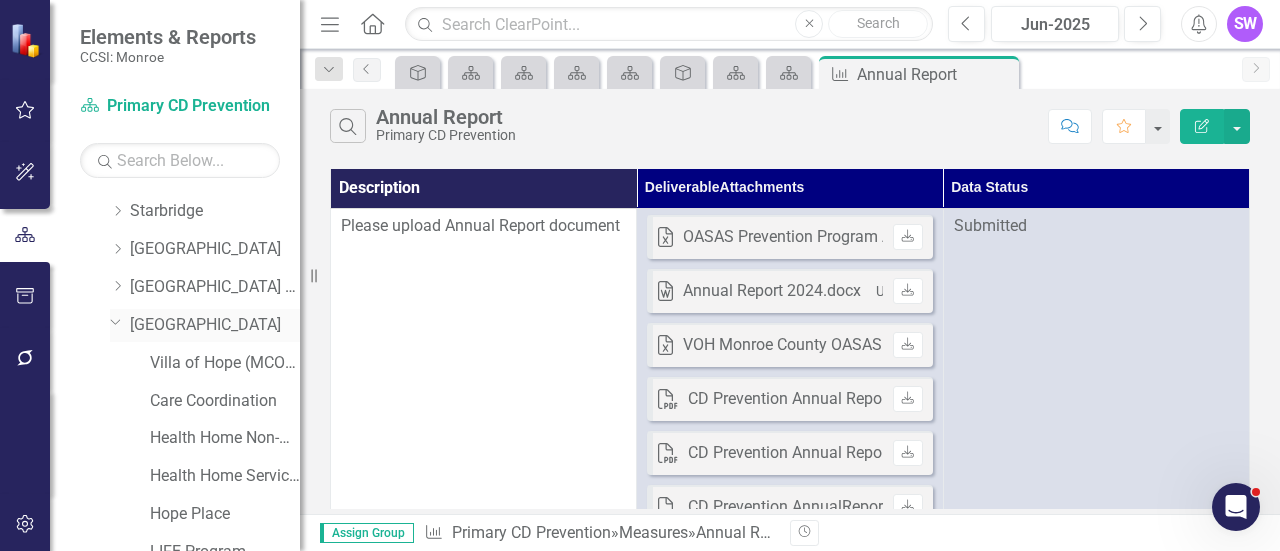 click on "[GEOGRAPHIC_DATA]" at bounding box center (215, 325) 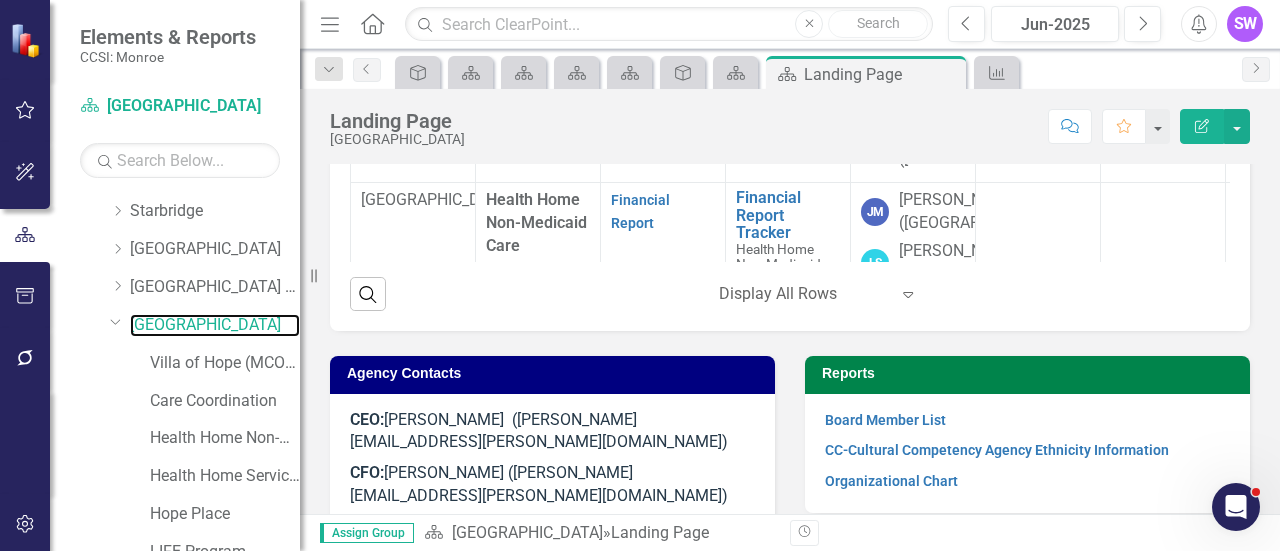 scroll, scrollTop: 804, scrollLeft: 0, axis: vertical 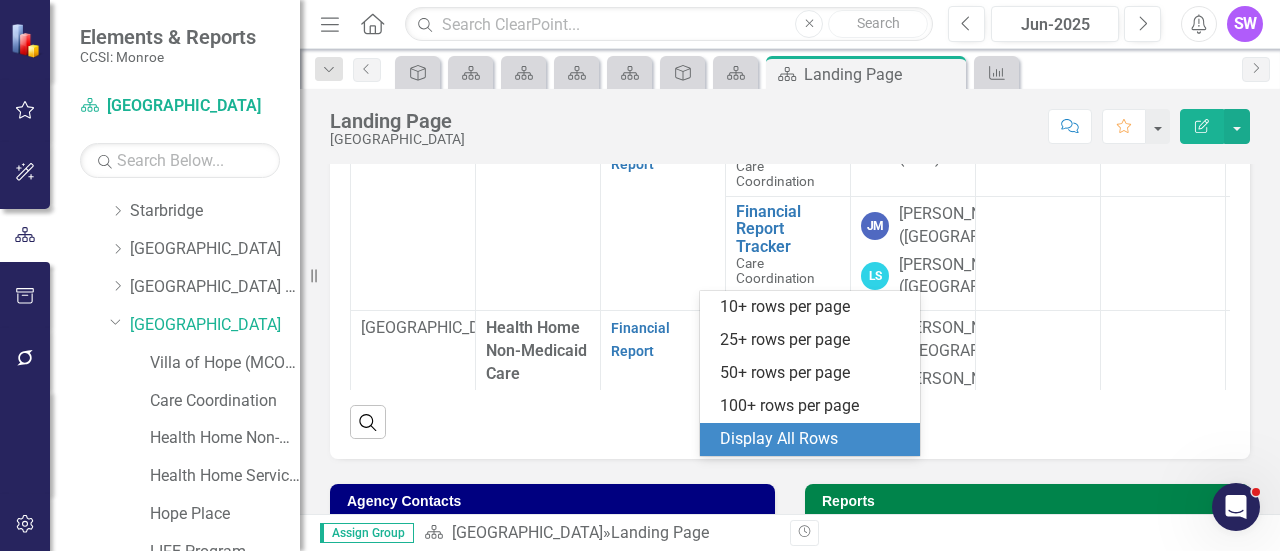 click at bounding box center (804, 422) 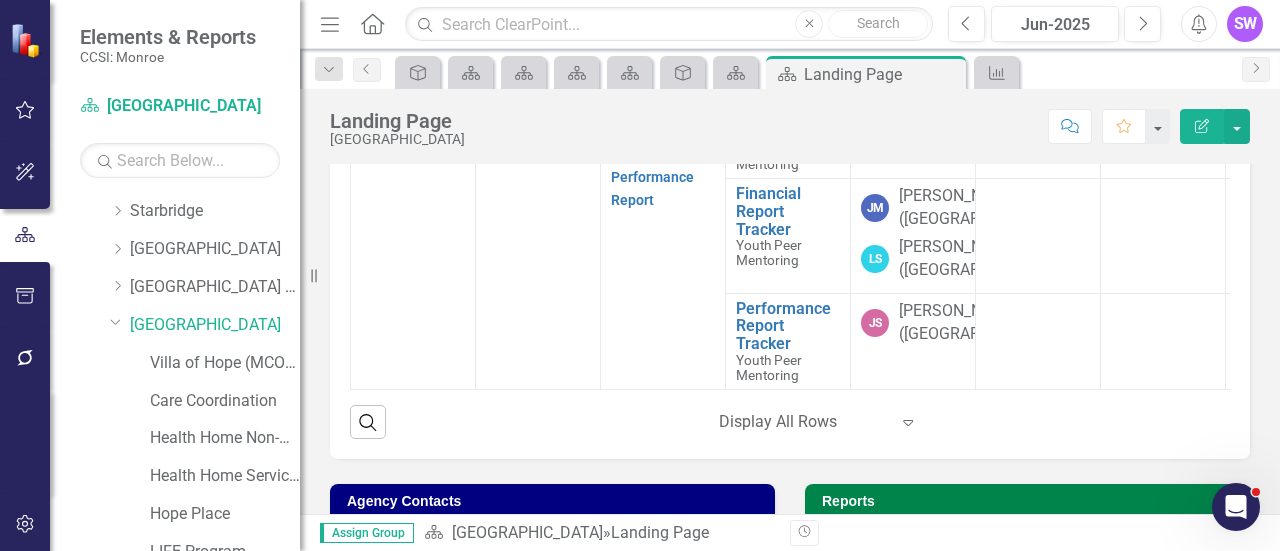 scroll, scrollTop: 2300, scrollLeft: 0, axis: vertical 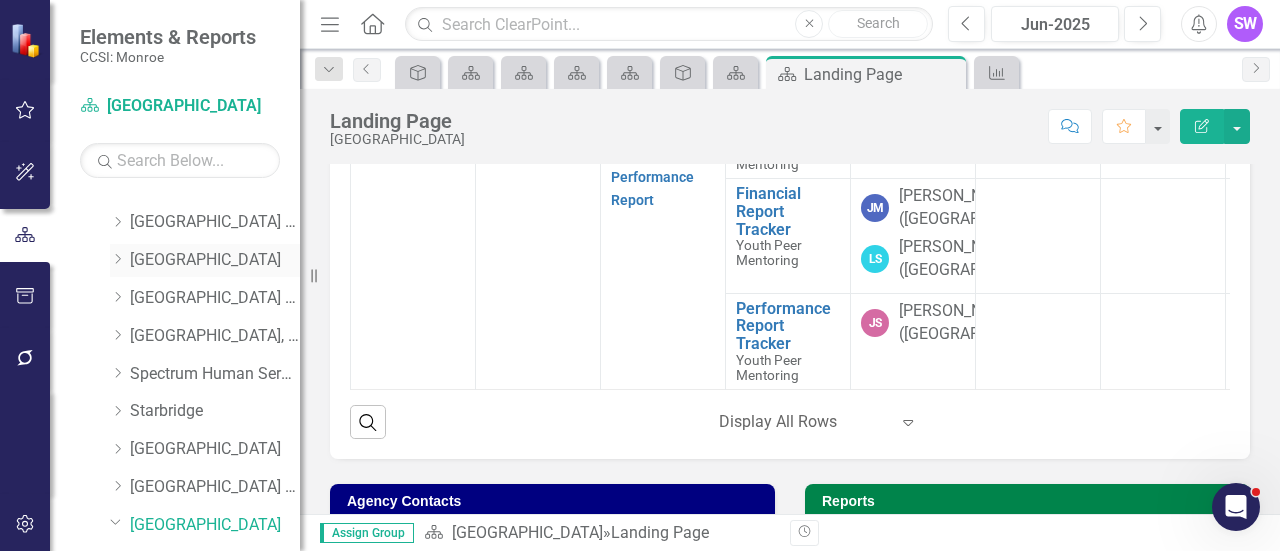 click on "Dropdown" 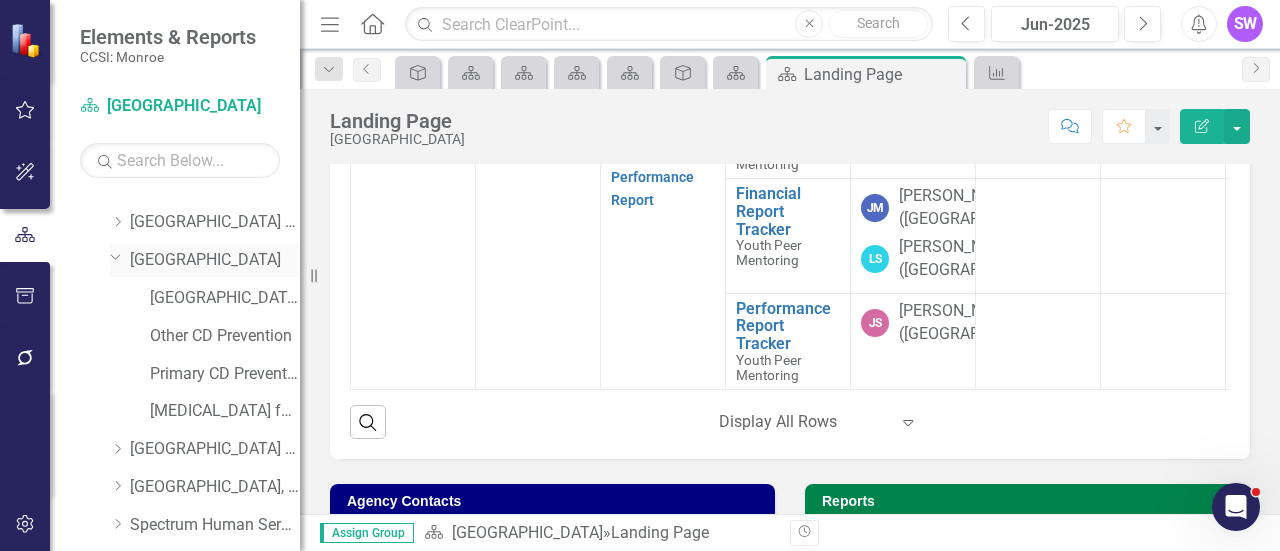 click on "[GEOGRAPHIC_DATA]" at bounding box center [215, 260] 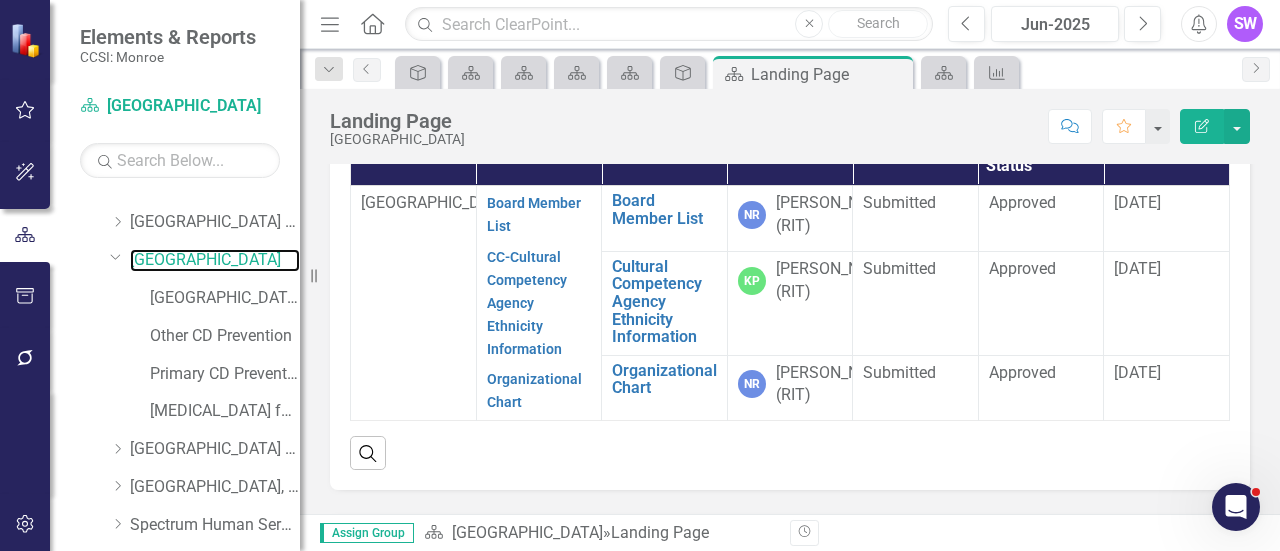 scroll, scrollTop: 192, scrollLeft: 0, axis: vertical 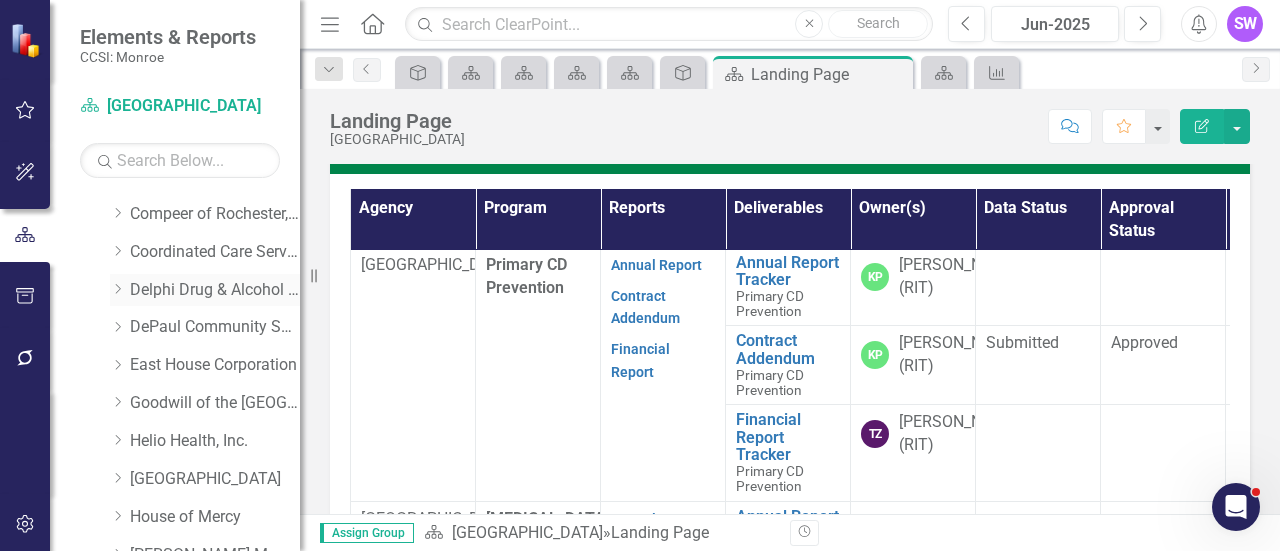 click on "Dropdown" 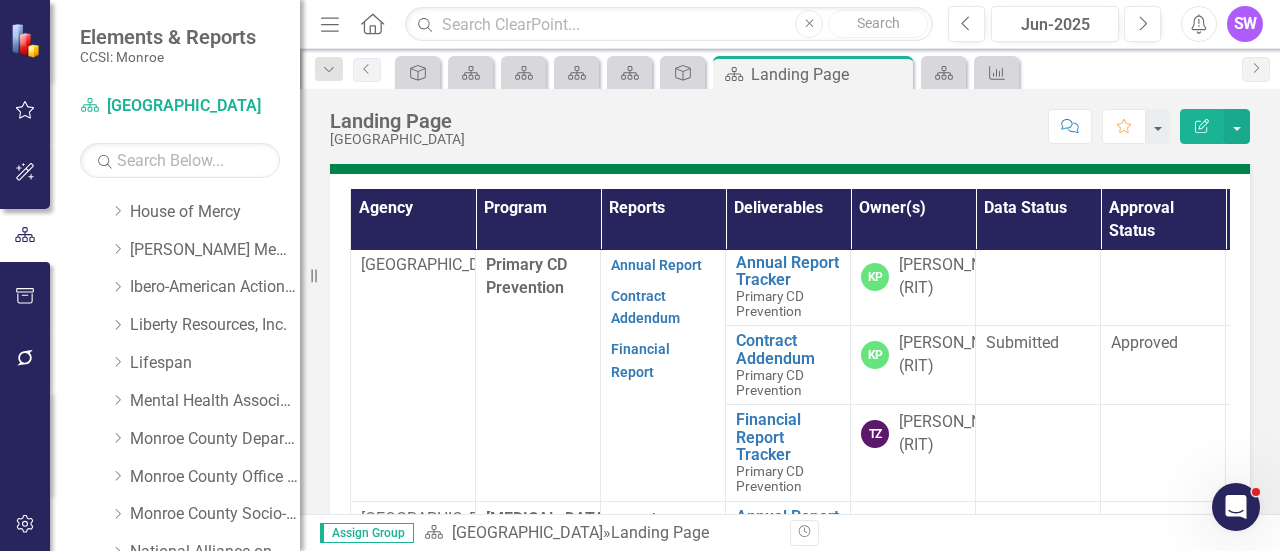 scroll, scrollTop: 760, scrollLeft: 0, axis: vertical 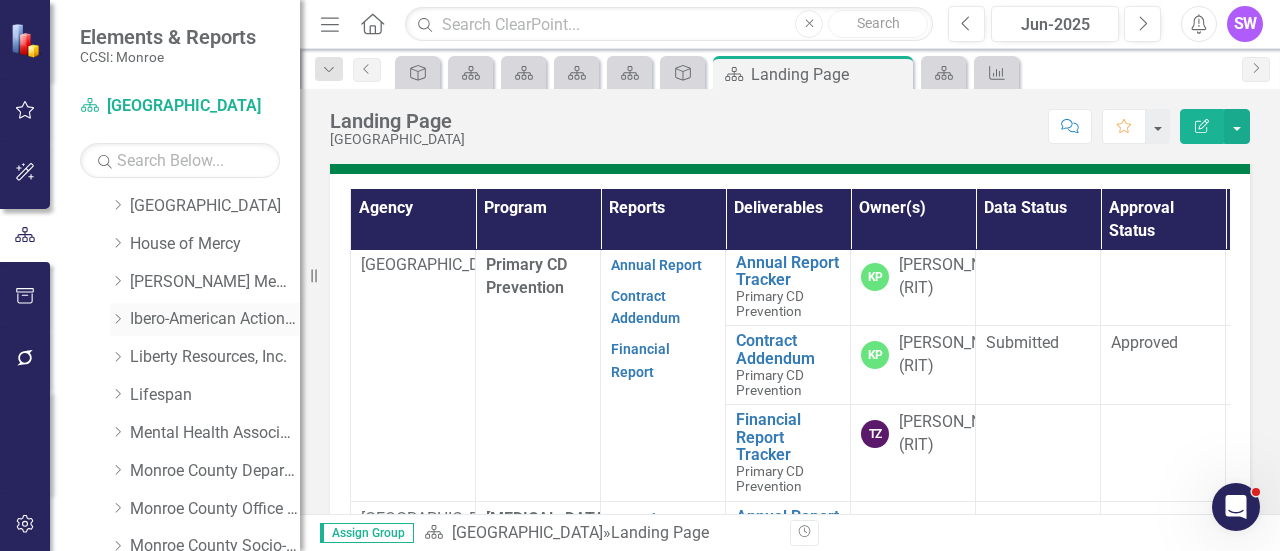 click on "Dropdown" 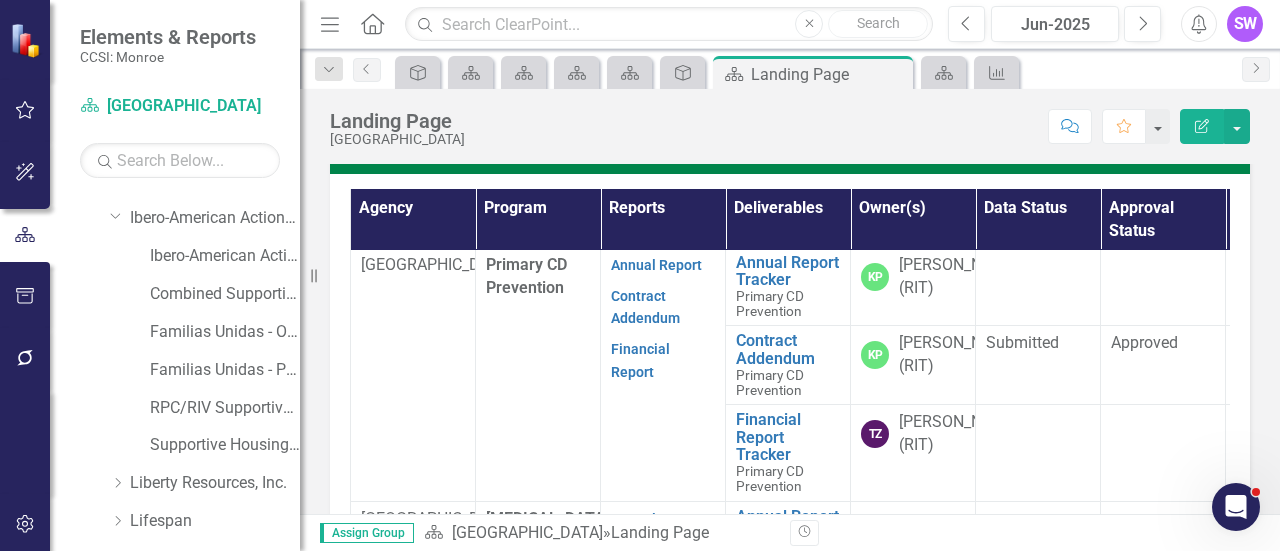 scroll, scrollTop: 866, scrollLeft: 0, axis: vertical 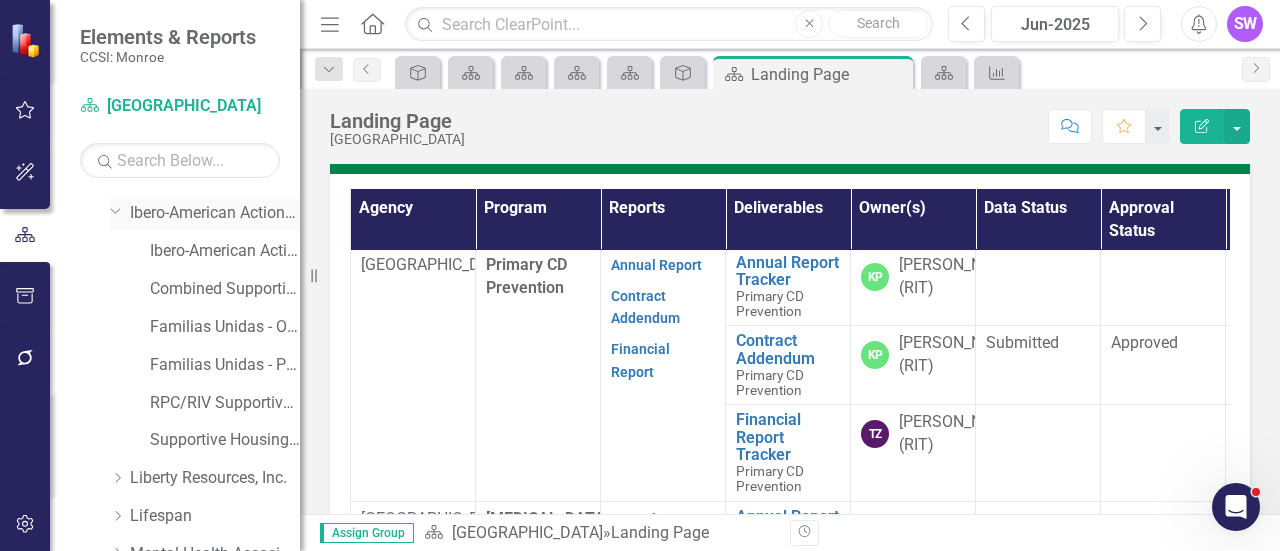 click on "Ibero-American Action League, Inc." at bounding box center (215, 213) 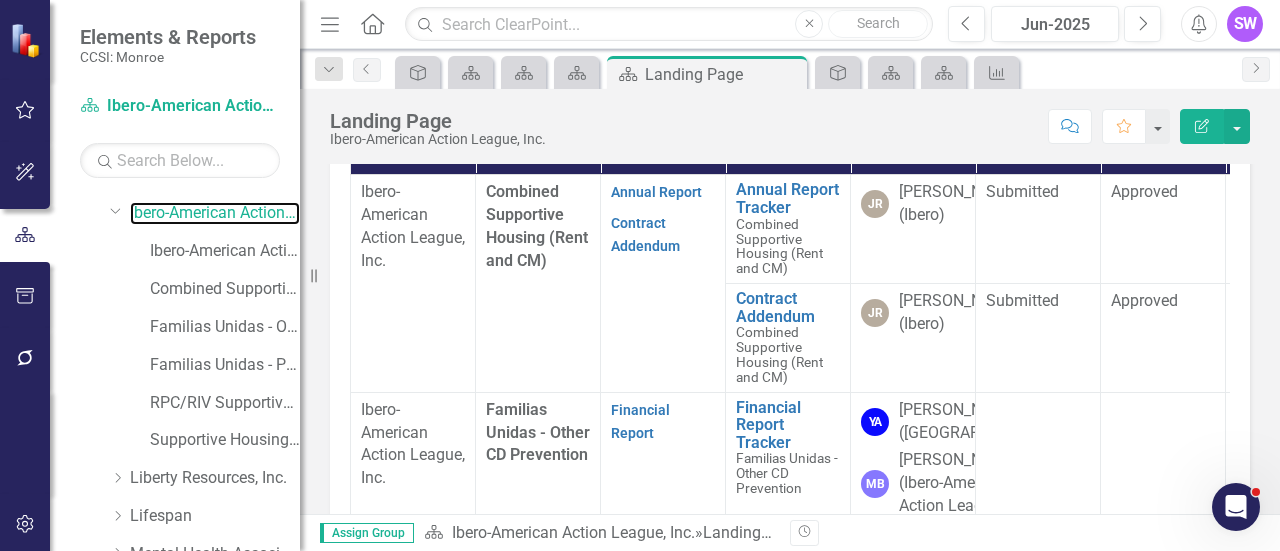 scroll, scrollTop: 656, scrollLeft: 0, axis: vertical 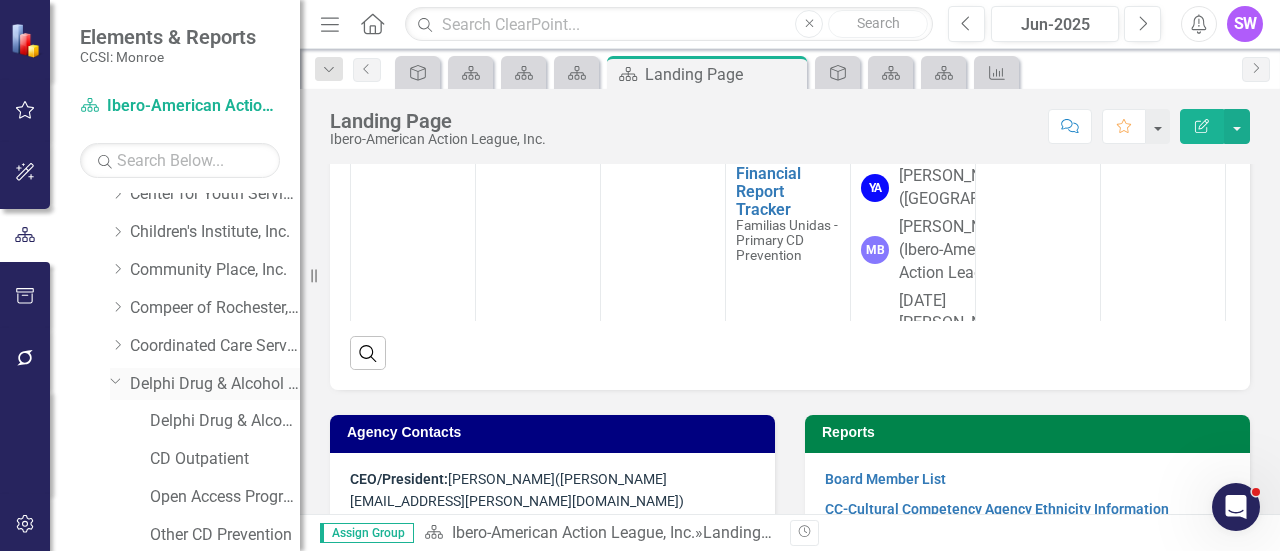 click on "Delphi Drug & Alcohol Council" at bounding box center [215, 384] 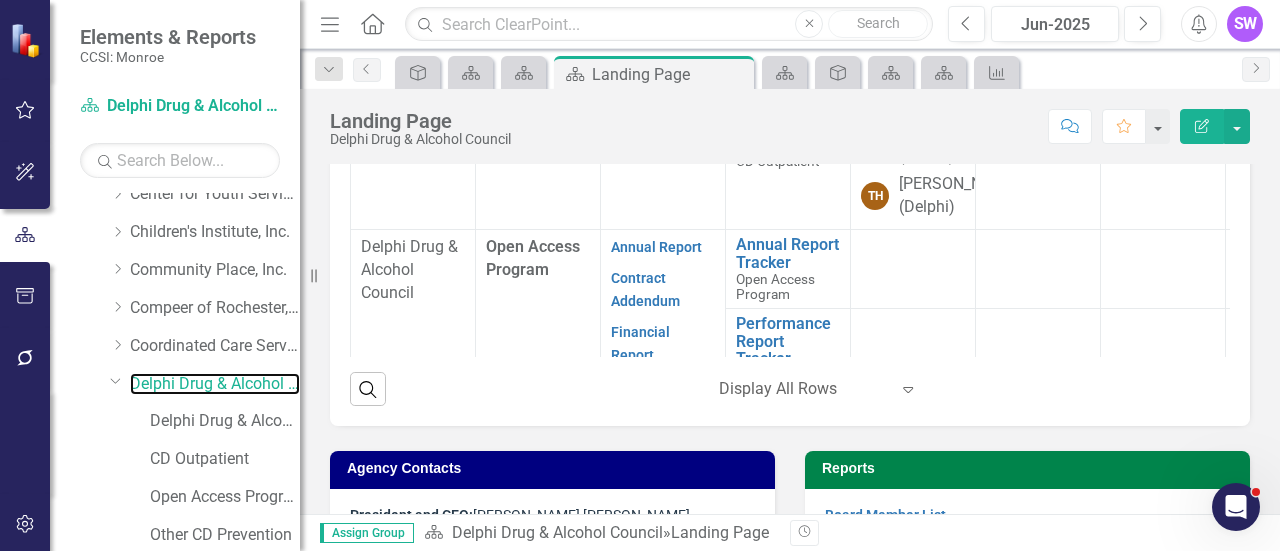 scroll, scrollTop: 830, scrollLeft: 0, axis: vertical 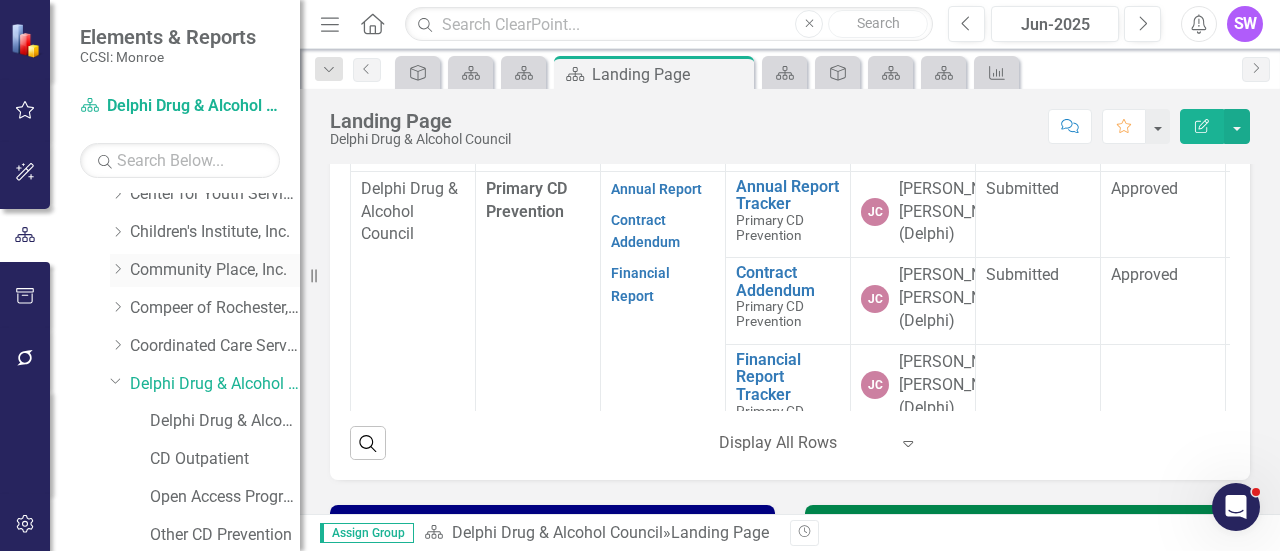 drag, startPoint x: 118, startPoint y: 266, endPoint x: 128, endPoint y: 267, distance: 10.049875 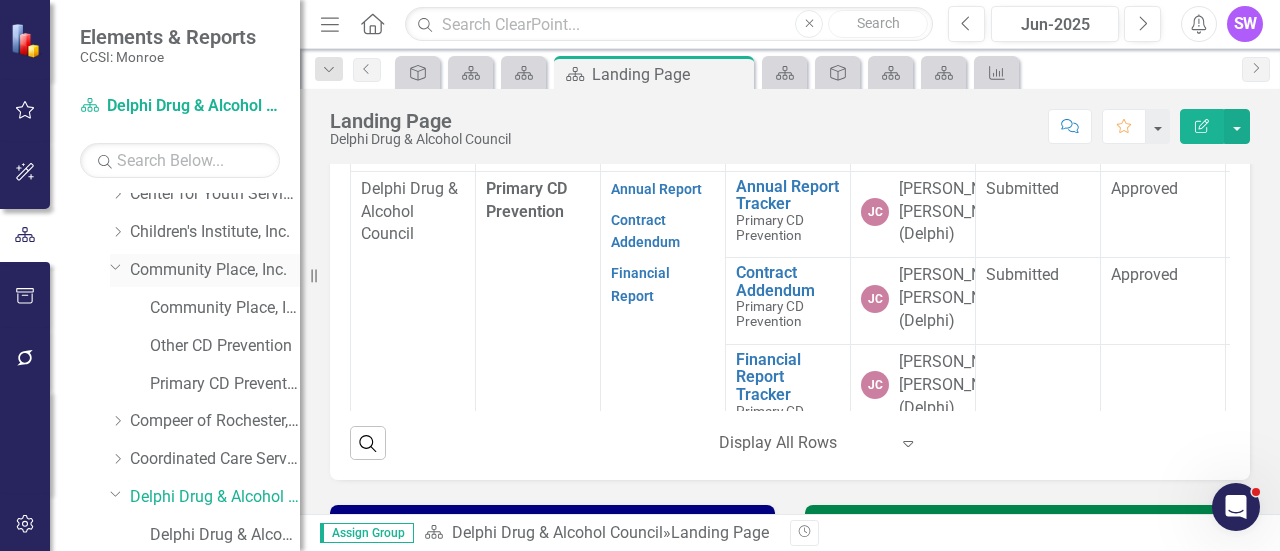 click on "Community Place, Inc." at bounding box center (215, 270) 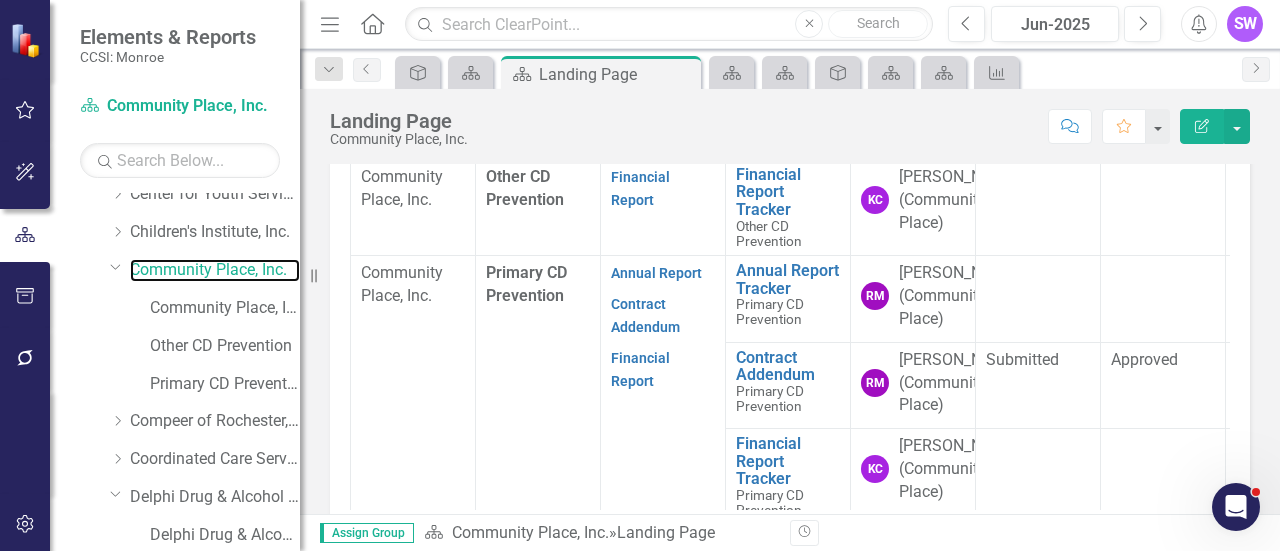 scroll, scrollTop: 726, scrollLeft: 0, axis: vertical 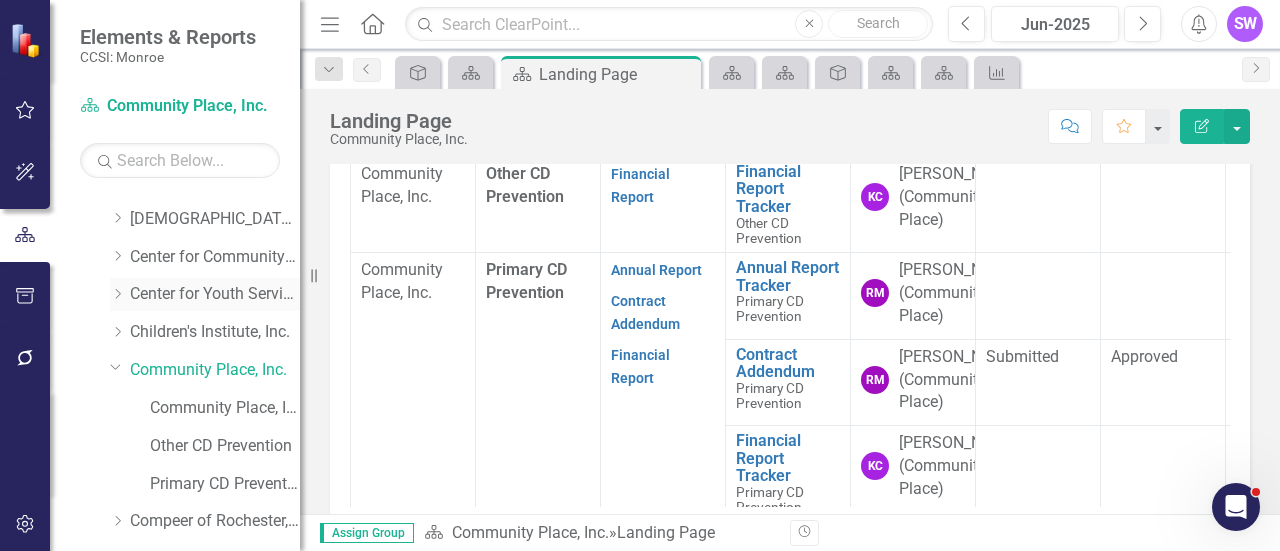 click on "Dropdown" 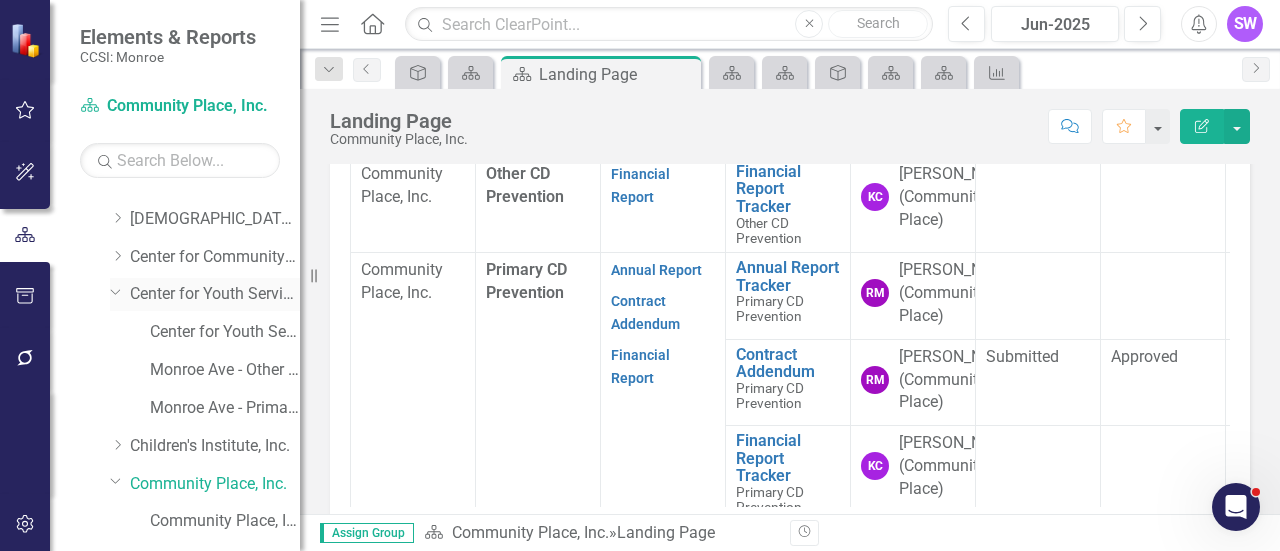 click on "Center for Youth Services, Inc." at bounding box center [215, 294] 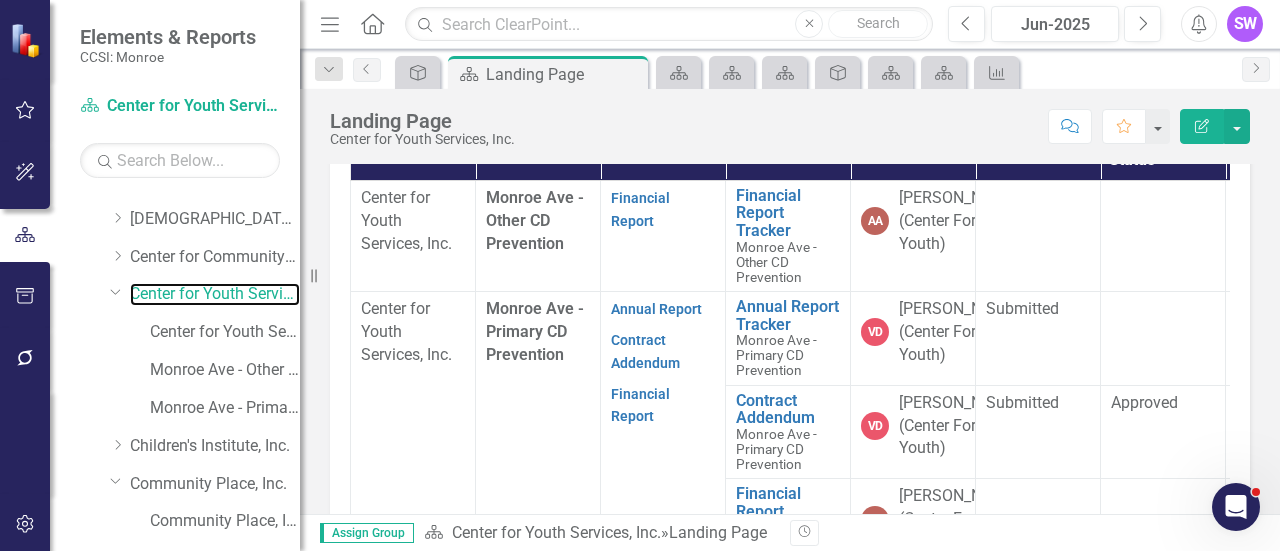 scroll, scrollTop: 776, scrollLeft: 0, axis: vertical 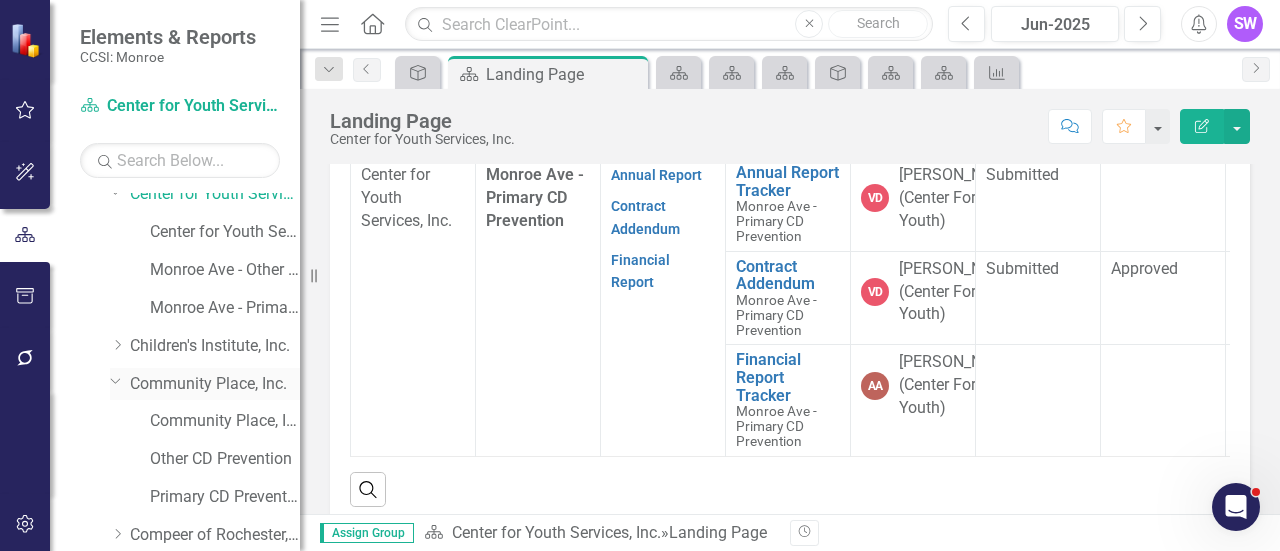 click on "Community Place, Inc." at bounding box center (215, 384) 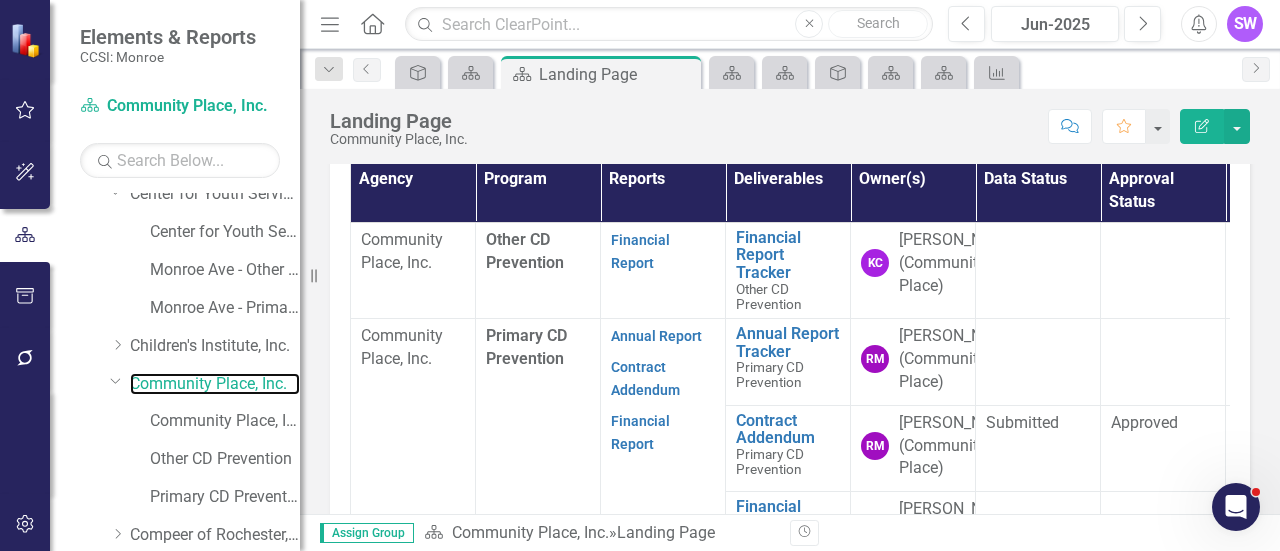 scroll, scrollTop: 704, scrollLeft: 0, axis: vertical 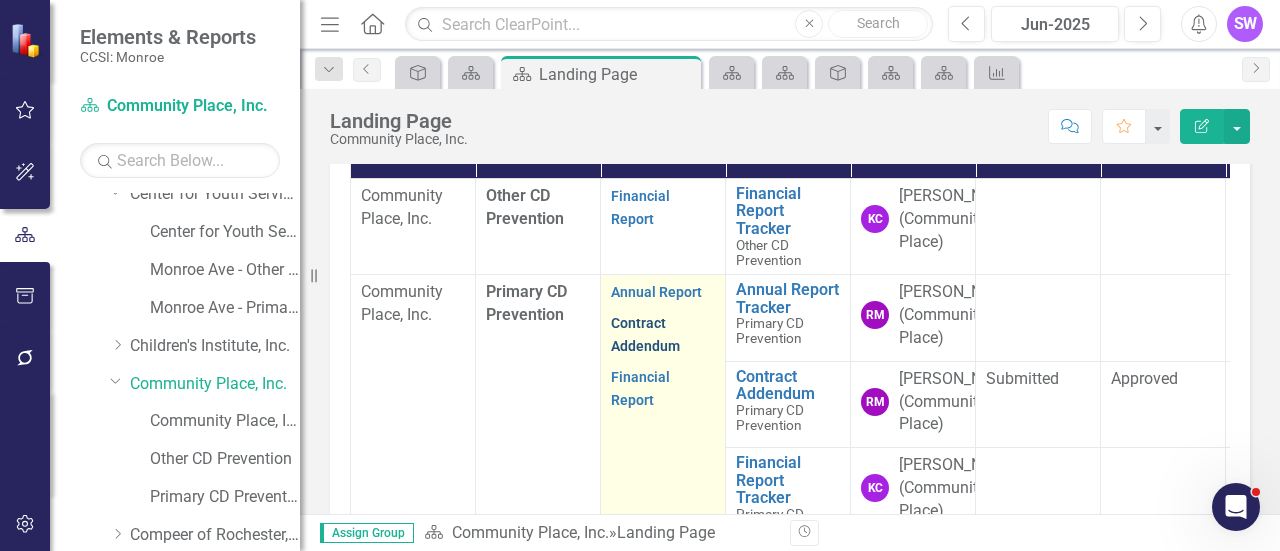 click on "Contract Addendum" at bounding box center [645, 334] 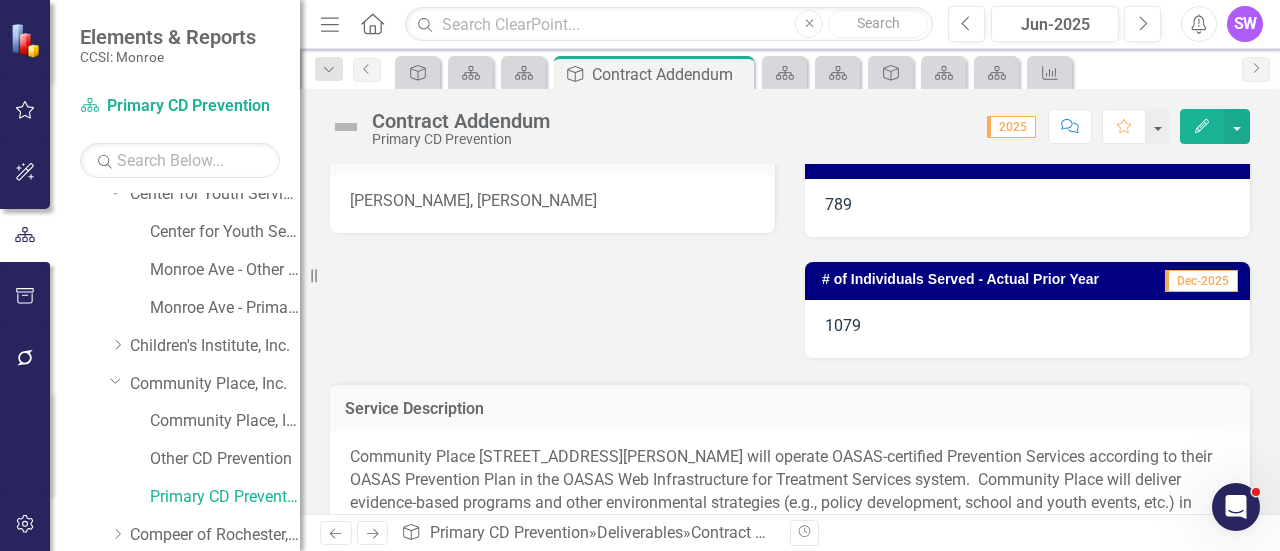 scroll, scrollTop: 0, scrollLeft: 0, axis: both 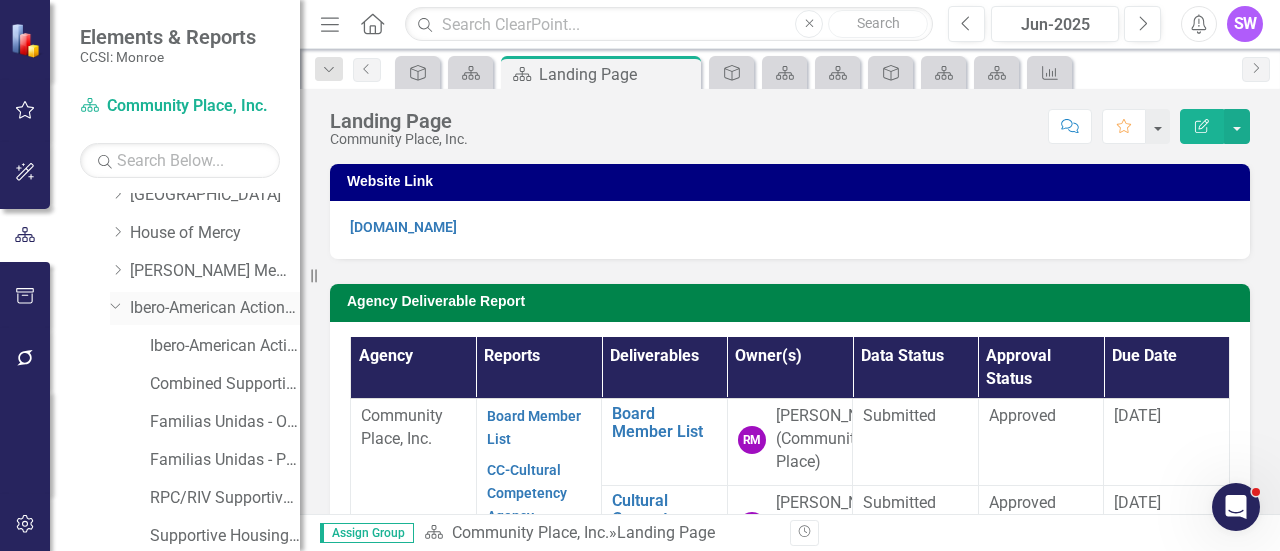 click on "Ibero-American Action League, Inc." at bounding box center (215, 308) 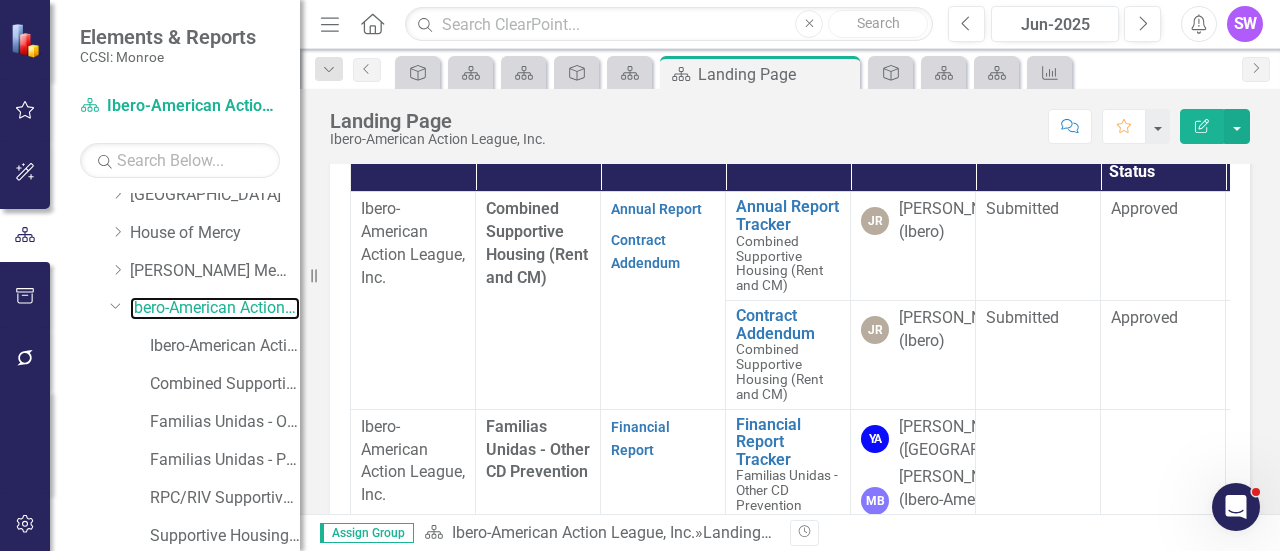 scroll, scrollTop: 642, scrollLeft: 0, axis: vertical 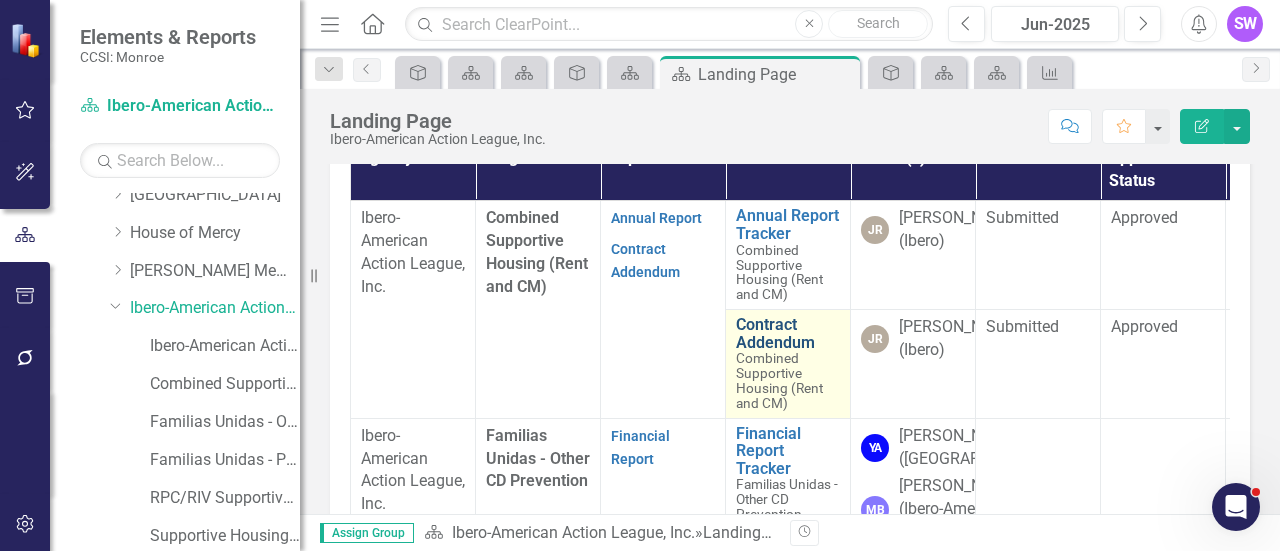 click on "Contract Addendum" at bounding box center [788, 333] 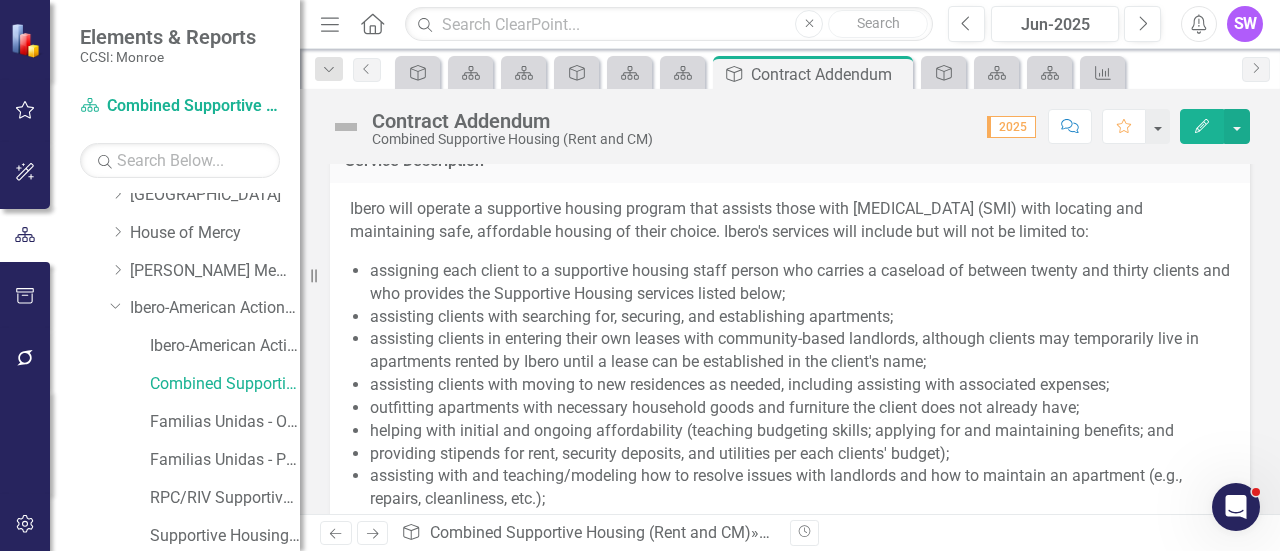 scroll, scrollTop: 806, scrollLeft: 0, axis: vertical 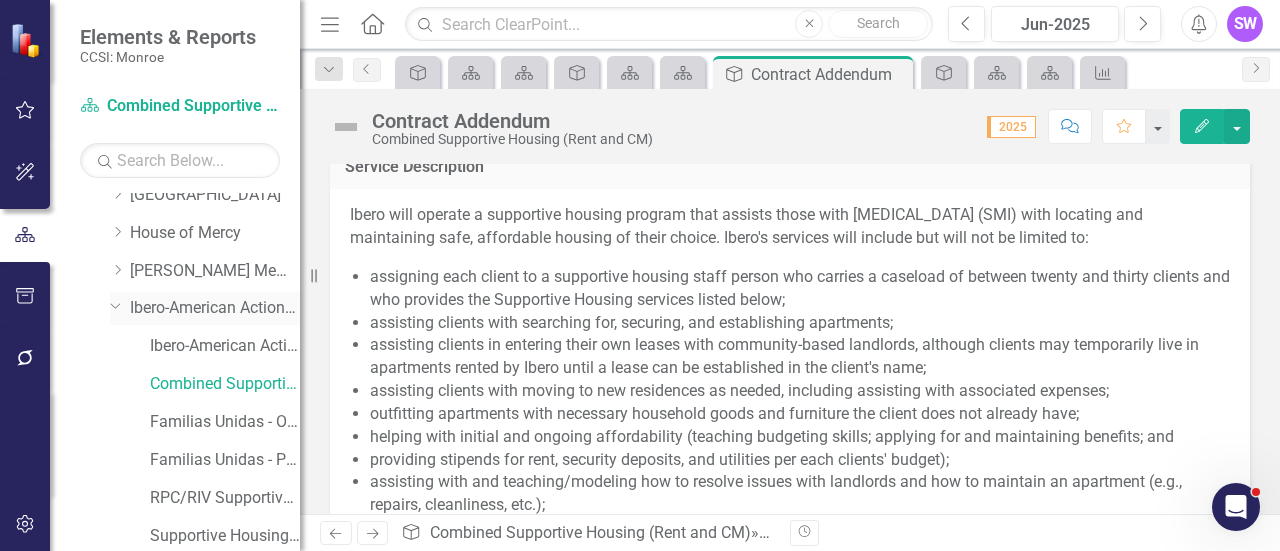 click on "Ibero-American Action League, Inc." at bounding box center (215, 308) 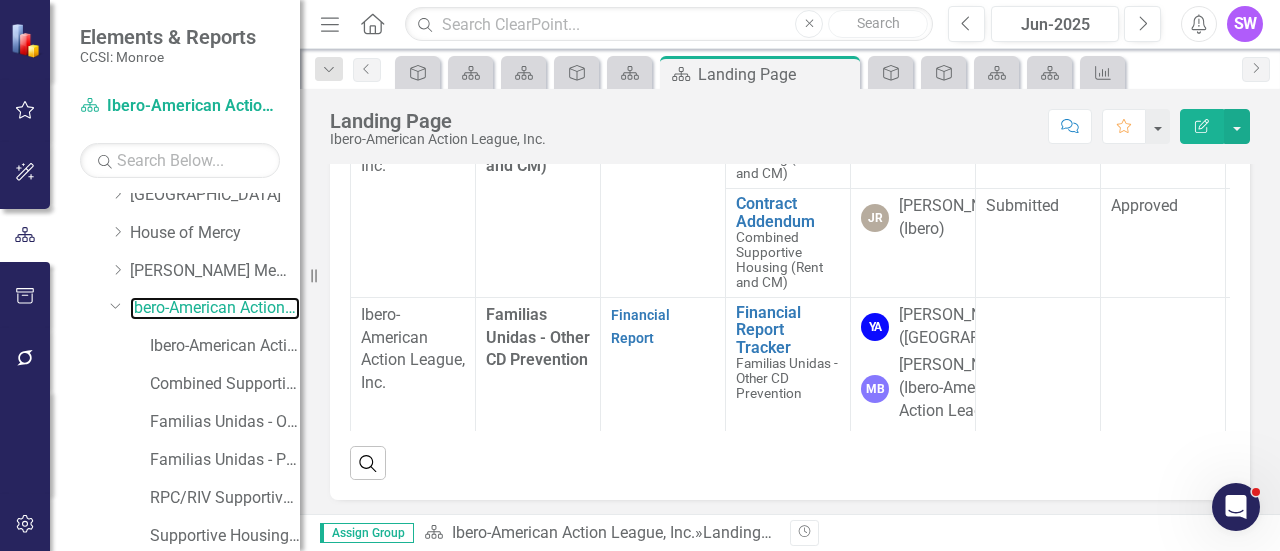 scroll, scrollTop: 793, scrollLeft: 0, axis: vertical 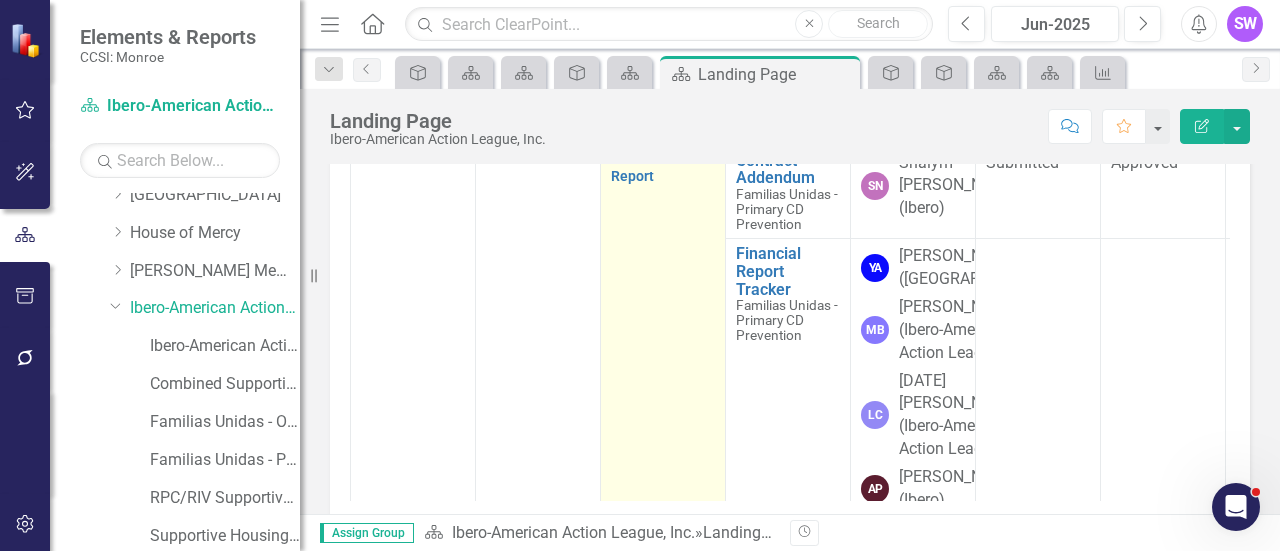 click on "Contract Addendum" at bounding box center [645, 111] 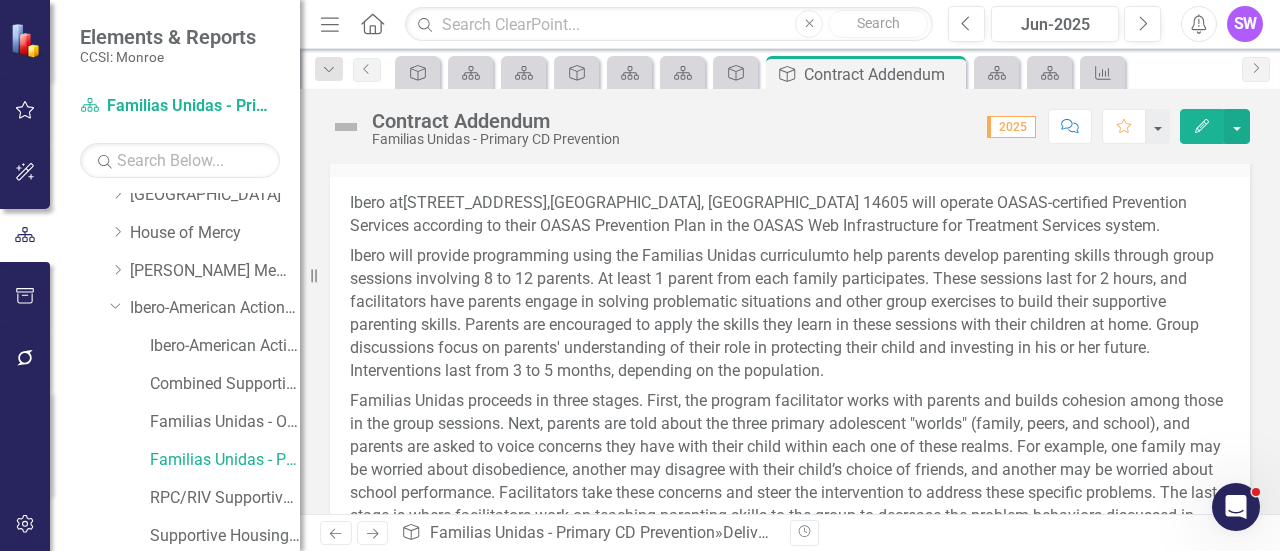 scroll, scrollTop: 974, scrollLeft: 0, axis: vertical 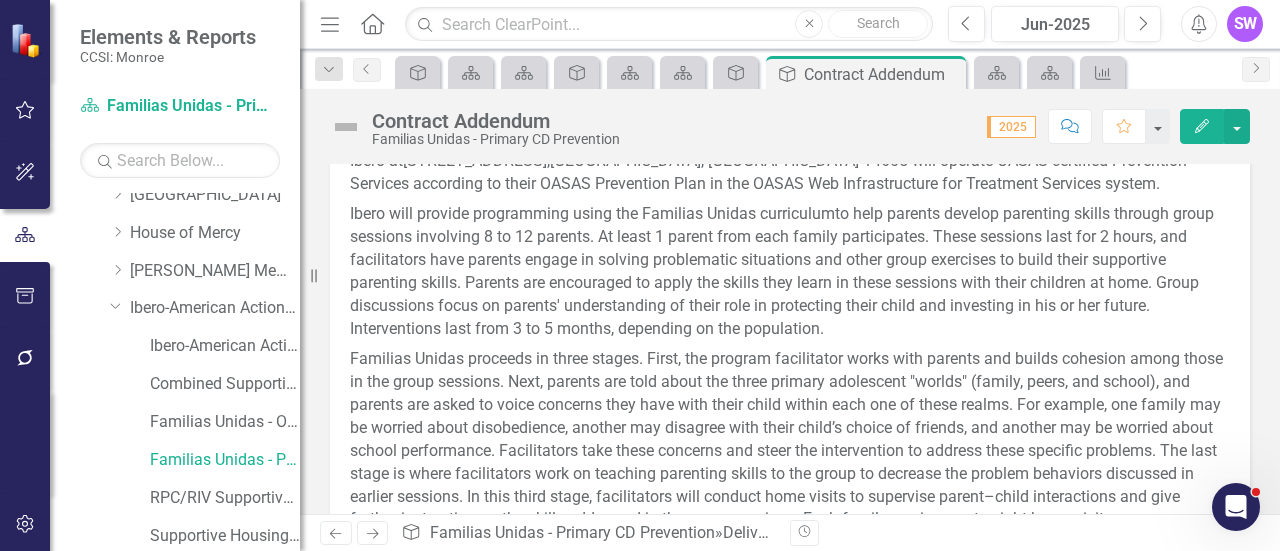 click on "Ibero will provide programming using the Familias Unidas curriculum  to help parents develop parenting skills through group sessions involving 8 to 12 parents. At least 1 parent from each family participates. These sessions last for 2 hours, and facilitators have parents engage in solving problematic situations and other group exercises to build their supportive parenting skills. Parents are encouraged to apply the skills they learn in these sessions with their children at home. Group discussions focus on parents' understanding of their role in protecting their child and investing in his or her future. Interventions last from 3 to 5 months, depending on the population." at bounding box center [790, 271] 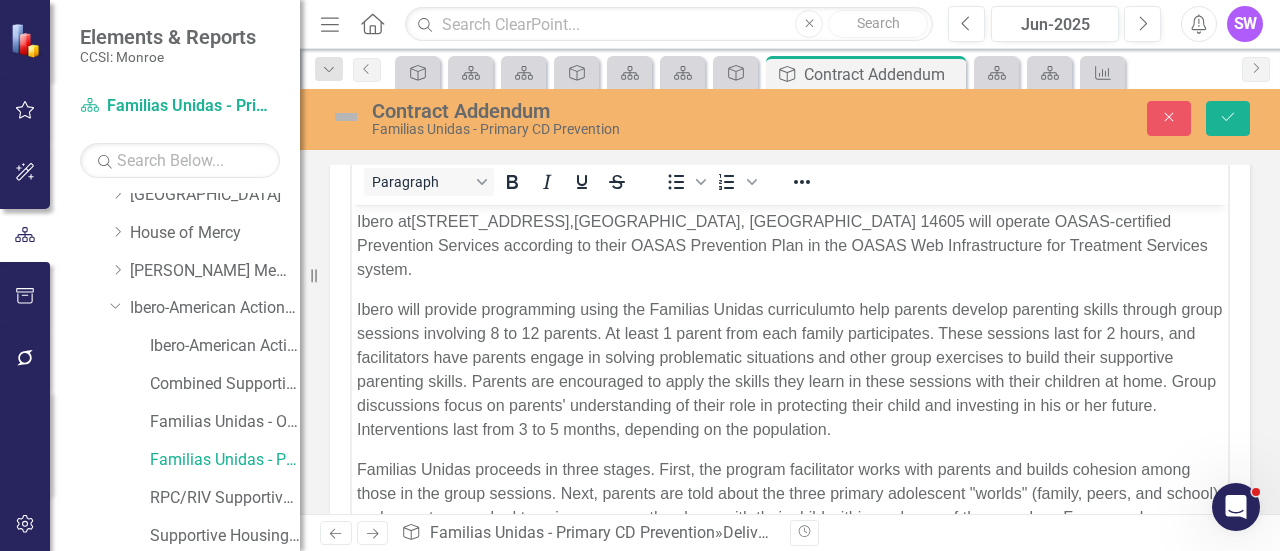 scroll, scrollTop: 0, scrollLeft: 0, axis: both 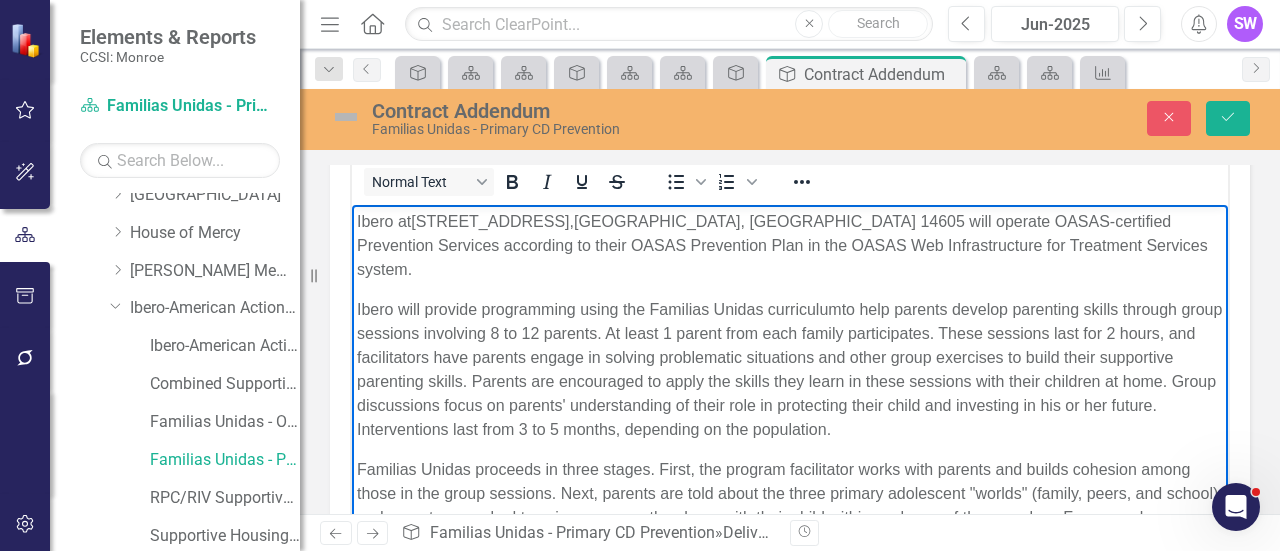 drag, startPoint x: 427, startPoint y: 286, endPoint x: 932, endPoint y: 406, distance: 519.06165 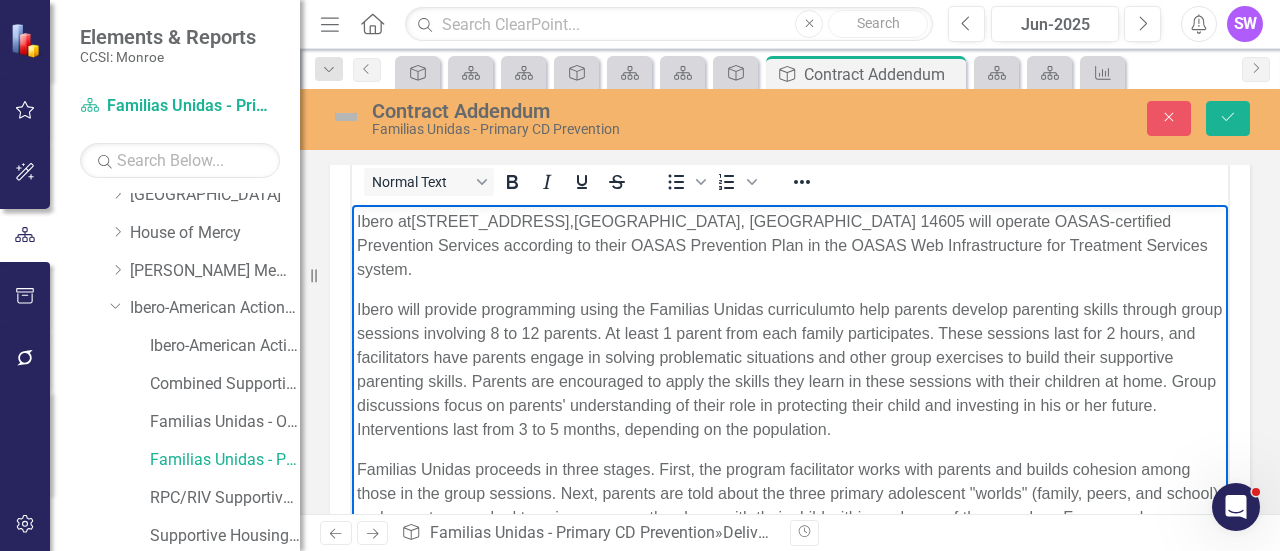 click on "Ibero will provide programming using the Familias Unidas curriculum  to help parents develop parenting skills through group sessions involving 8 to 12 parents. At least 1 parent from each family participates. These sessions last for 2 hours, and facilitators have parents engage in solving problematic situations and other group exercises to build their supportive parenting skills. Parents are encouraged to apply the skills they learn in these sessions with their children at home. Group discussions focus on parents' understanding of their role in protecting their child and investing in his or her future. Interventions last from 3 to 5 months, depending on the population." at bounding box center [790, 370] 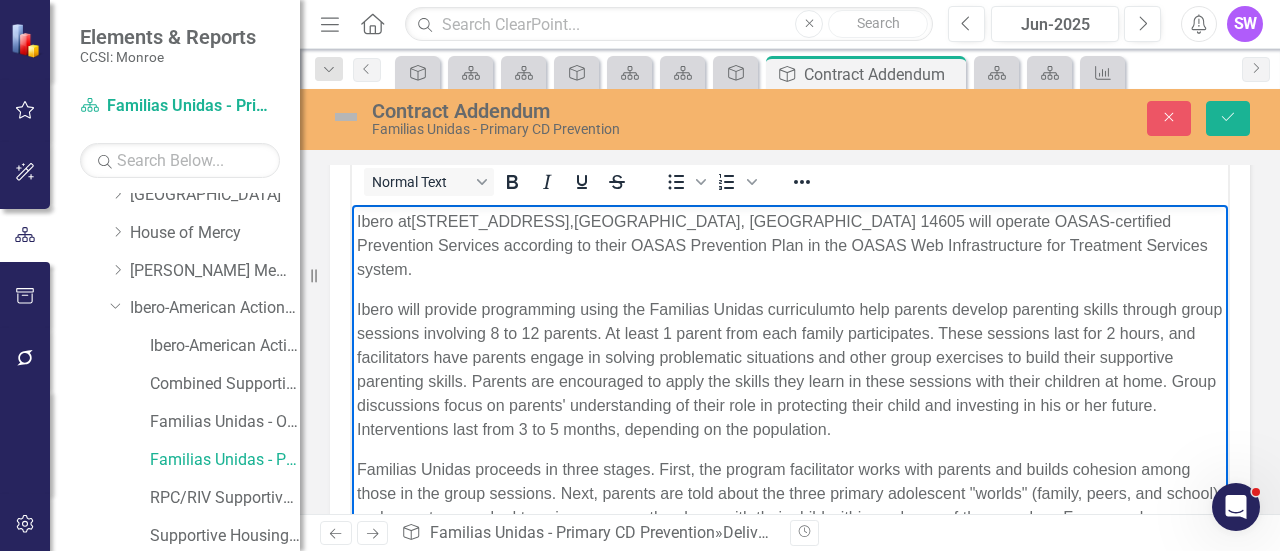 copy on "provide programming using the Familias Unidas curriculum  to help parents develop parenting skills through group sessions involving 8 to 12 parents. At least 1 parent from each family participates. These sessions last for 2 hours, and facilitators have parents engage in solving problematic situations and other group exercises to build their supportive parenting skills. Parents are encouraged to apply the skills they learn in these sessions with their children at home. Group discussions focus on parents' understanding of their role in protecting their child and investing in his or her future. Interventions last from 3 to 5 months, depending on the population." 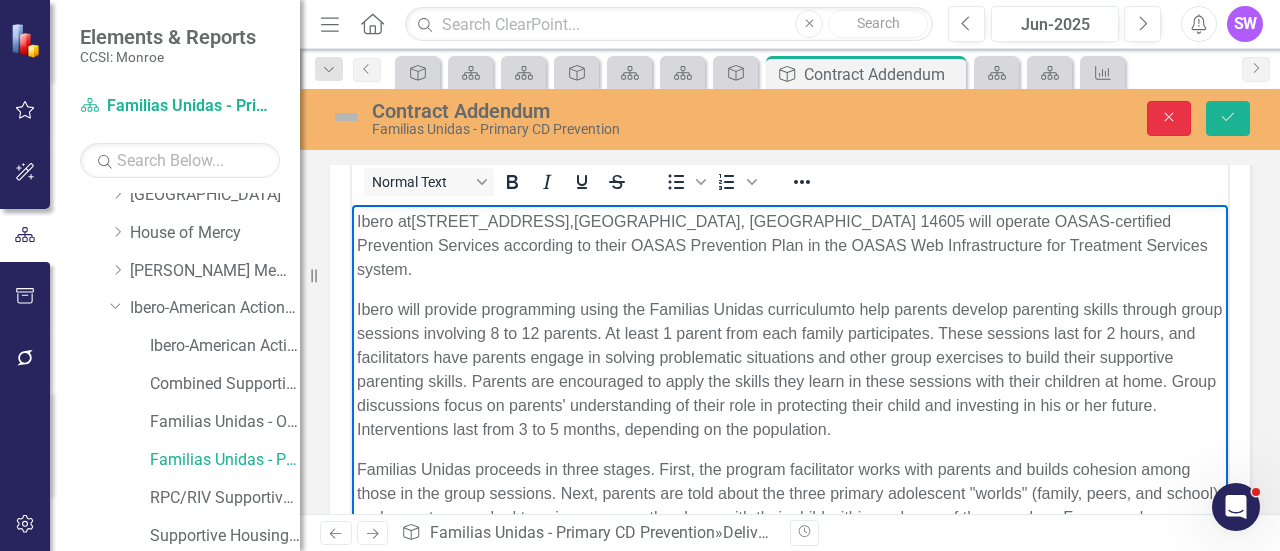 click on "Close" 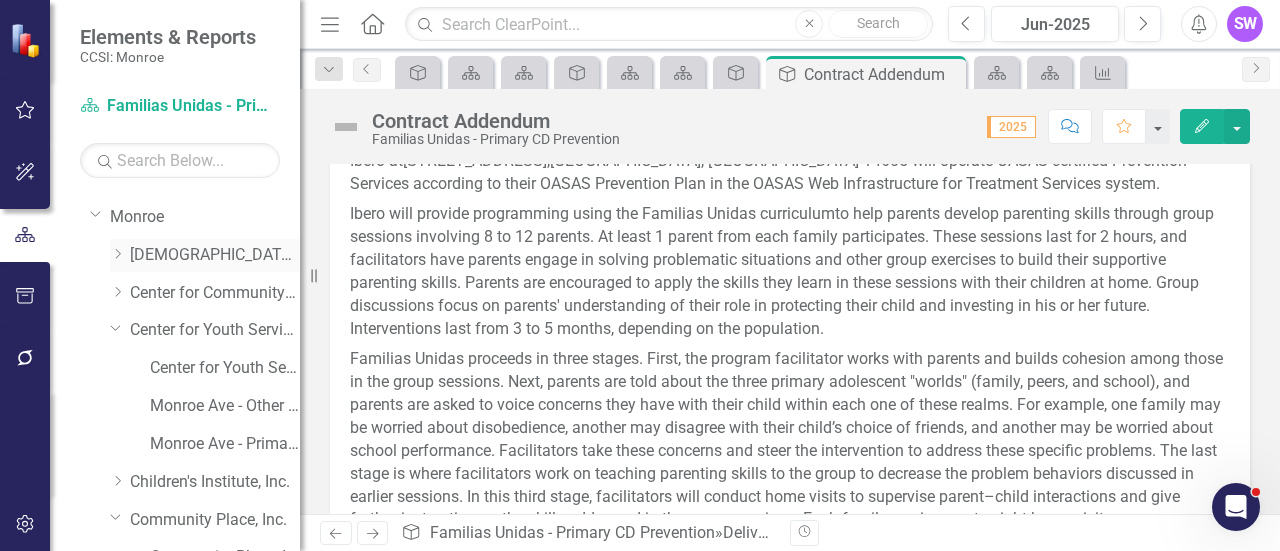 scroll, scrollTop: 0, scrollLeft: 0, axis: both 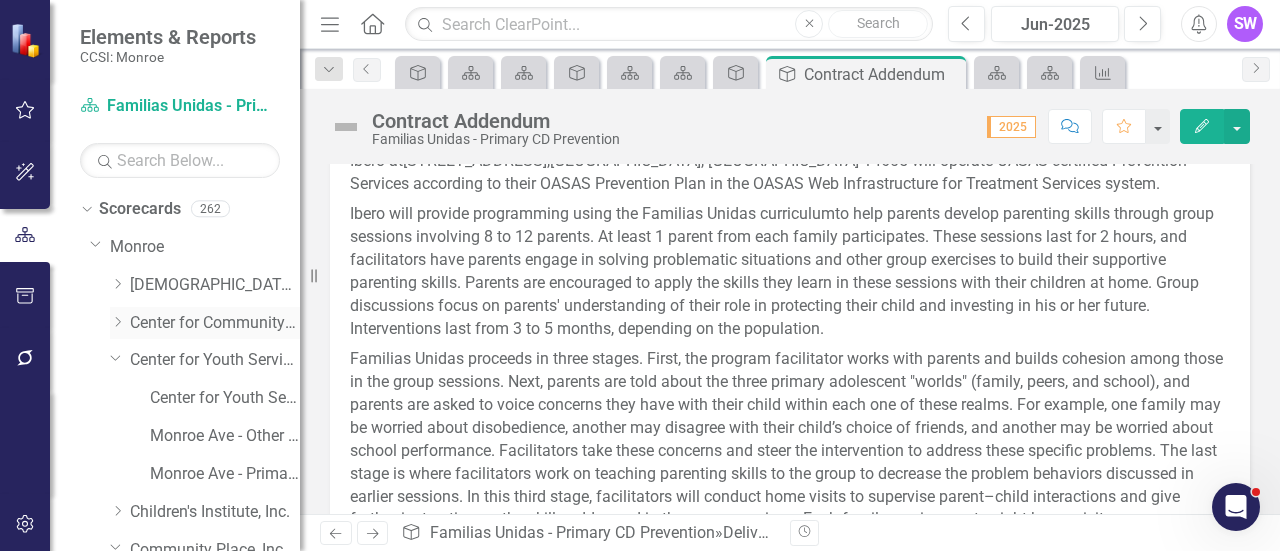 click on "Center for Community Alternatives" at bounding box center (215, 323) 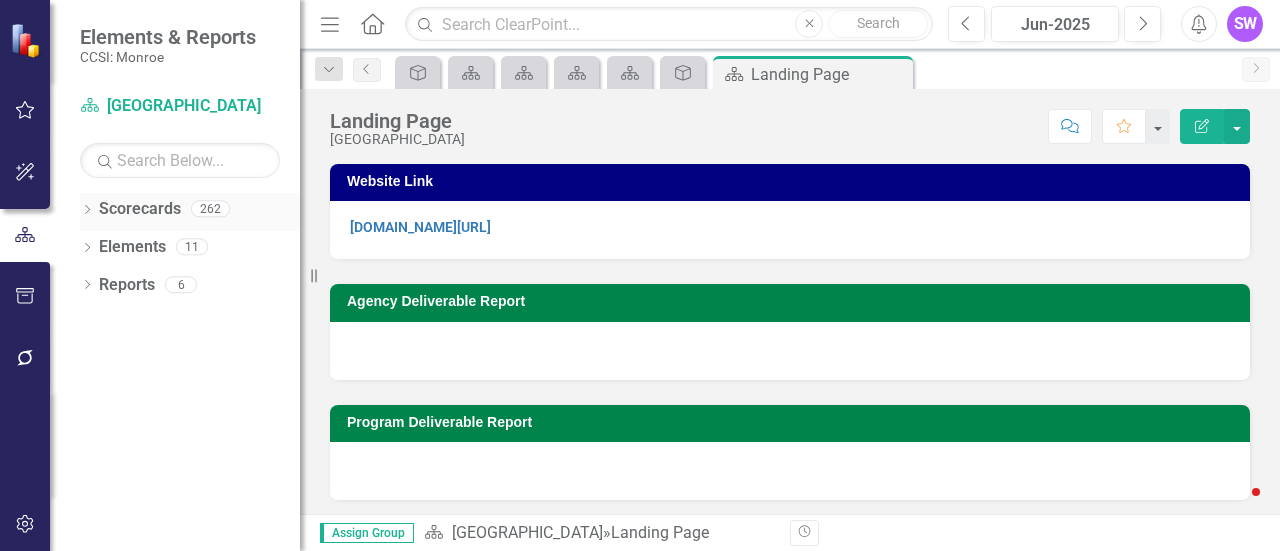 scroll, scrollTop: 0, scrollLeft: 0, axis: both 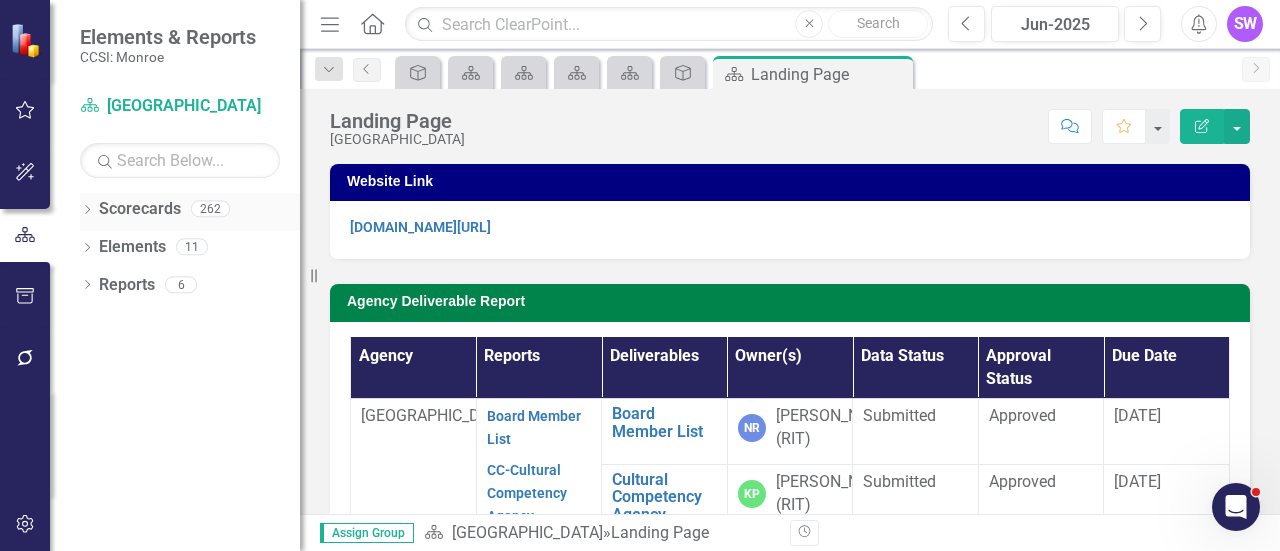 click 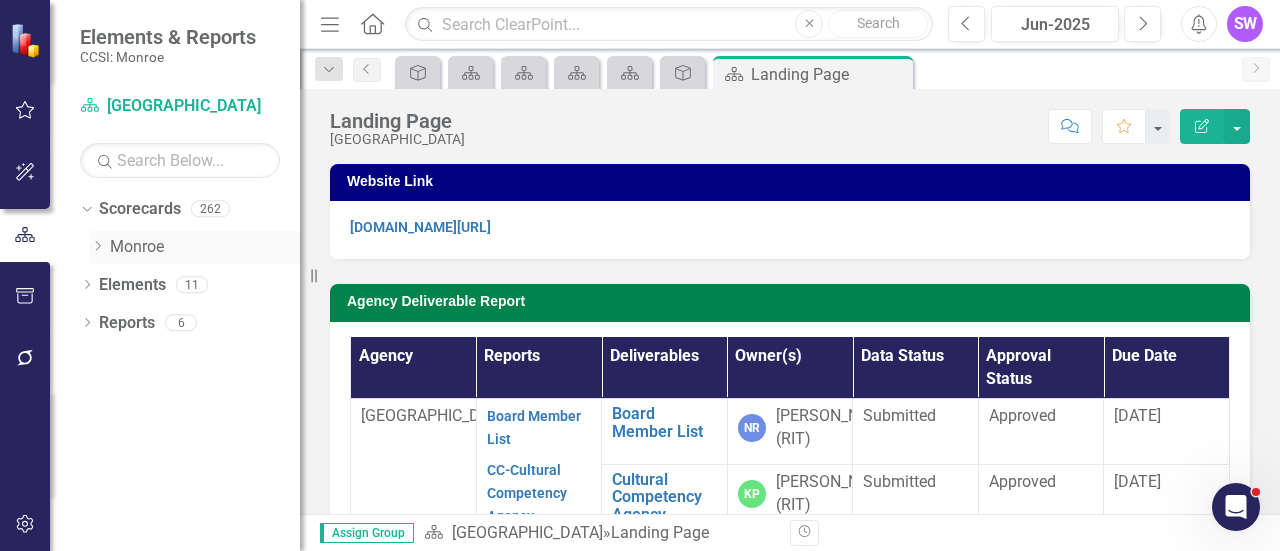 click on "Dropdown" 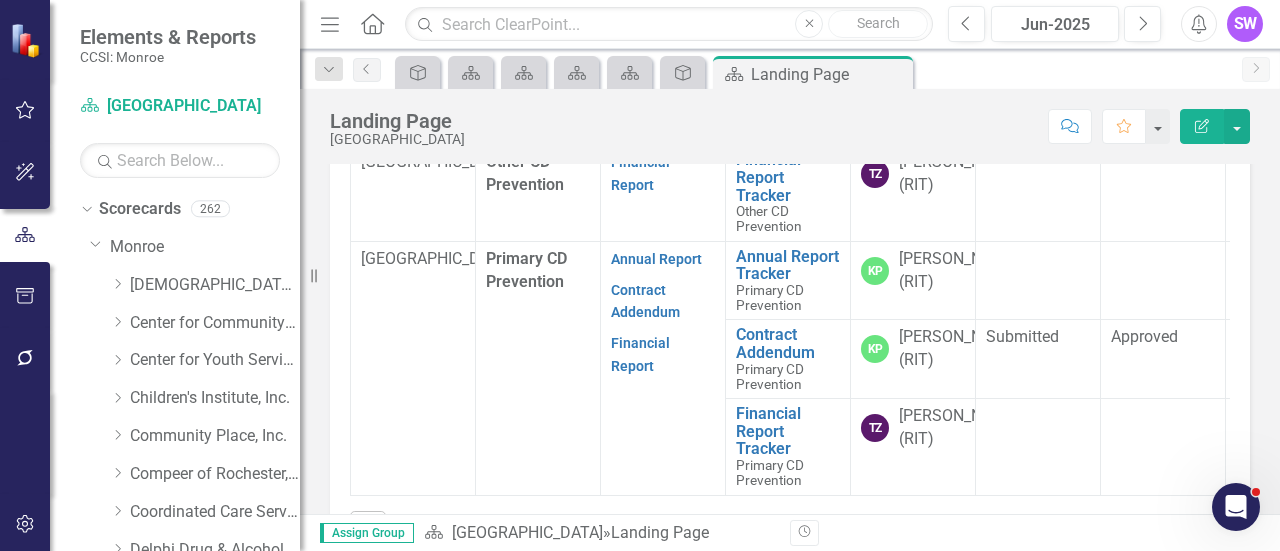scroll, scrollTop: 691, scrollLeft: 0, axis: vertical 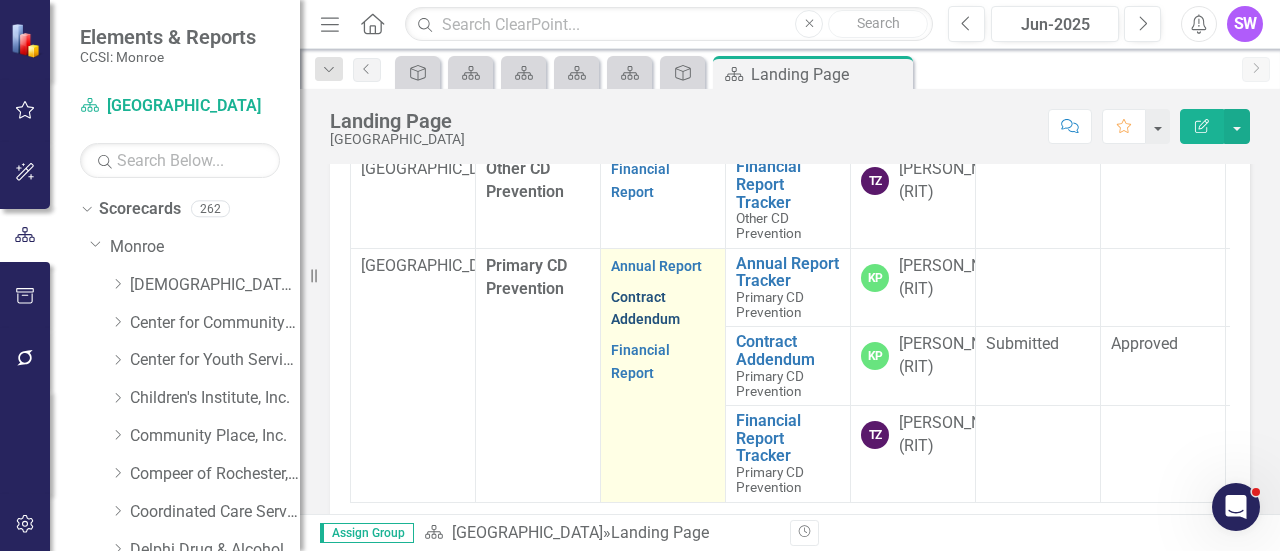 click on "Contract Addendum" at bounding box center (645, 308) 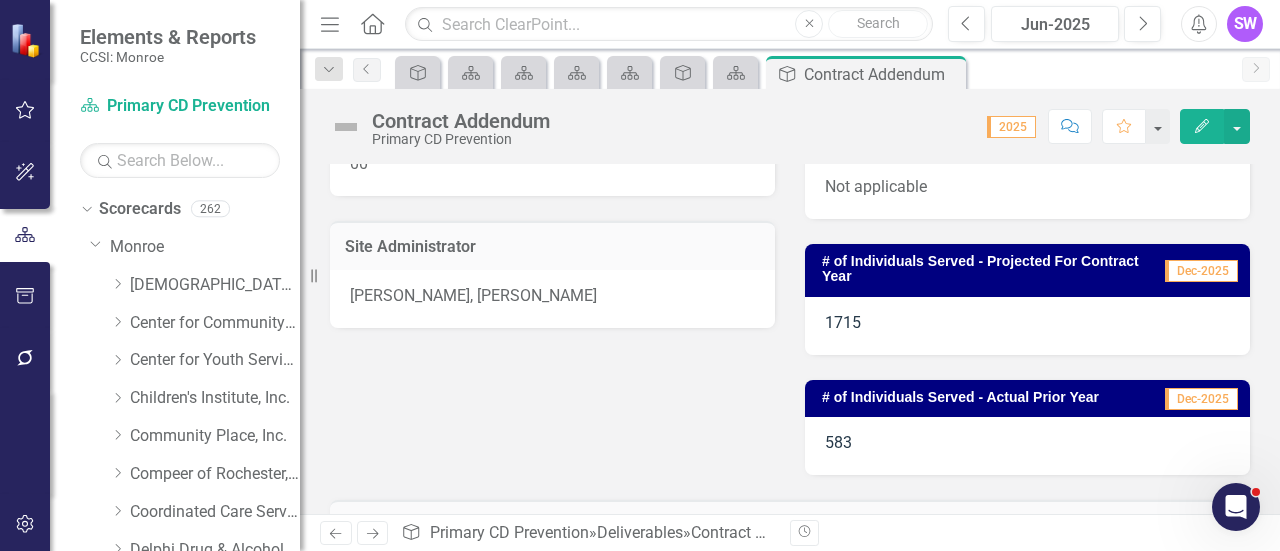scroll, scrollTop: 474, scrollLeft: 0, axis: vertical 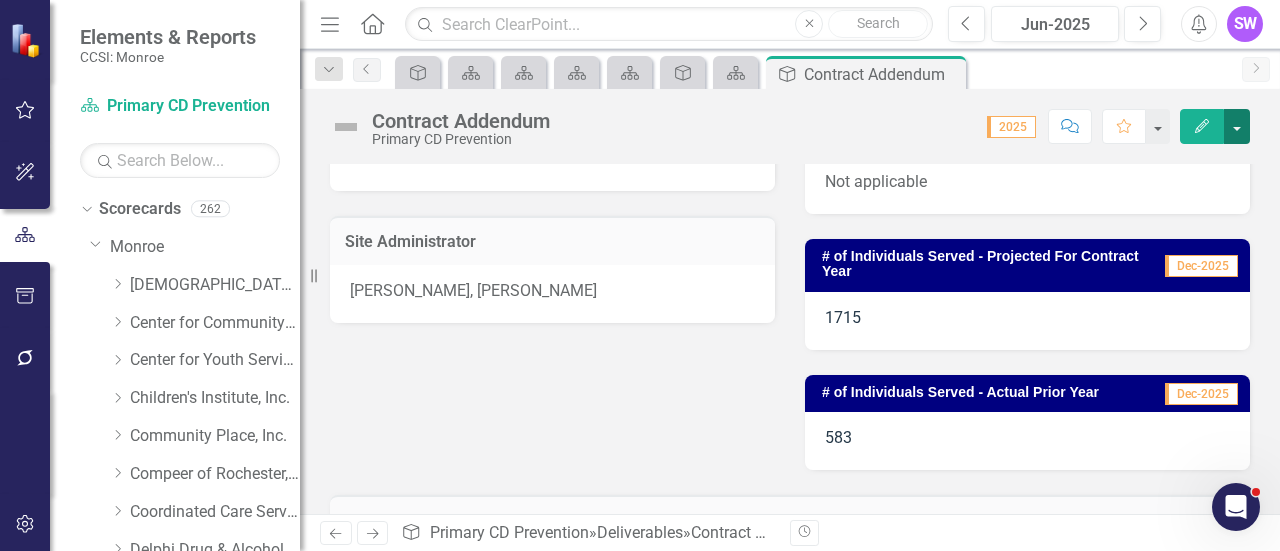 click at bounding box center (1237, 126) 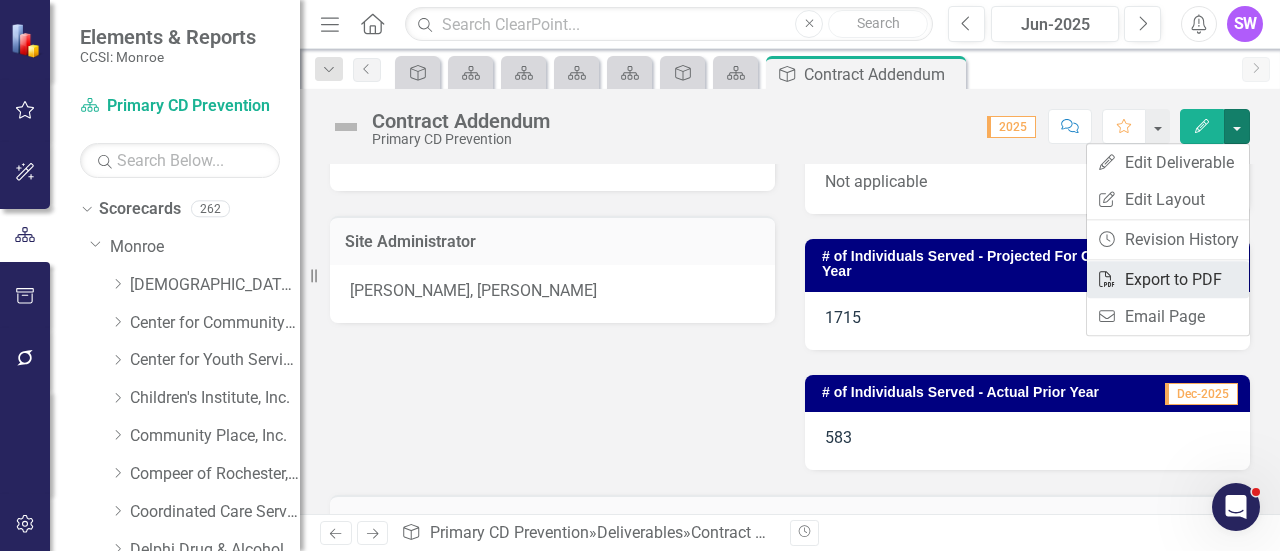 click on "PDF Export to PDF" at bounding box center (1168, 279) 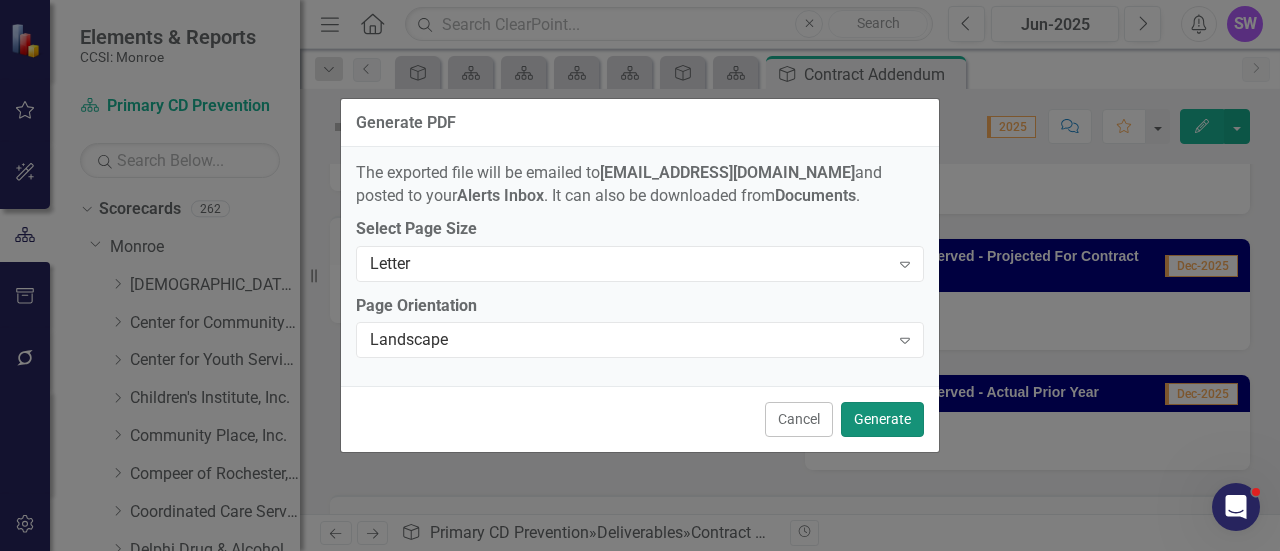 click on "Generate" at bounding box center (882, 419) 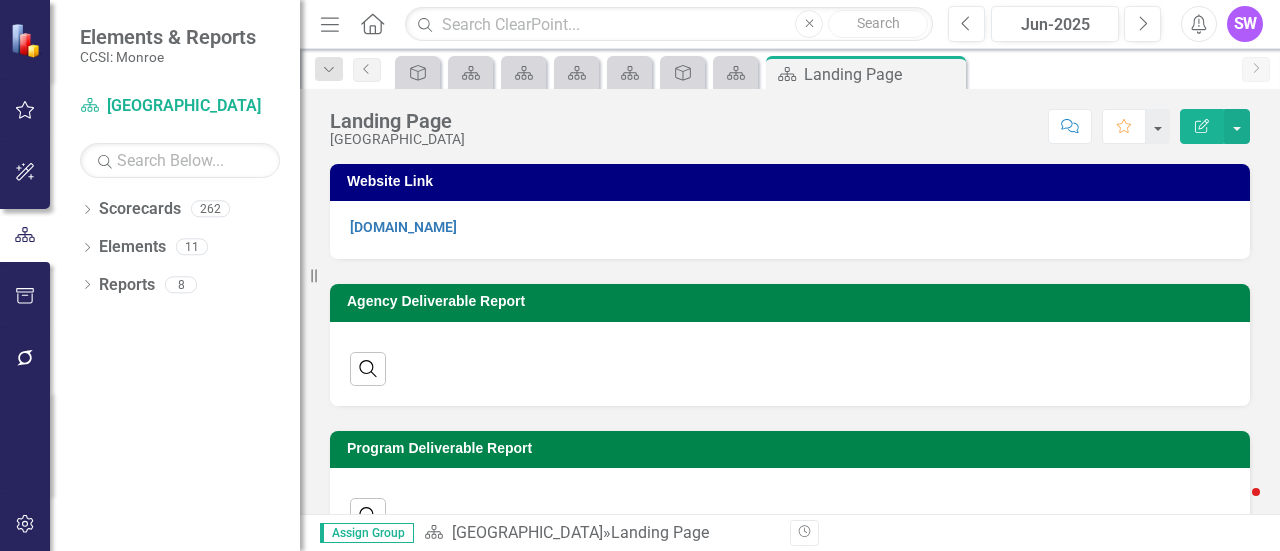 scroll, scrollTop: 0, scrollLeft: 0, axis: both 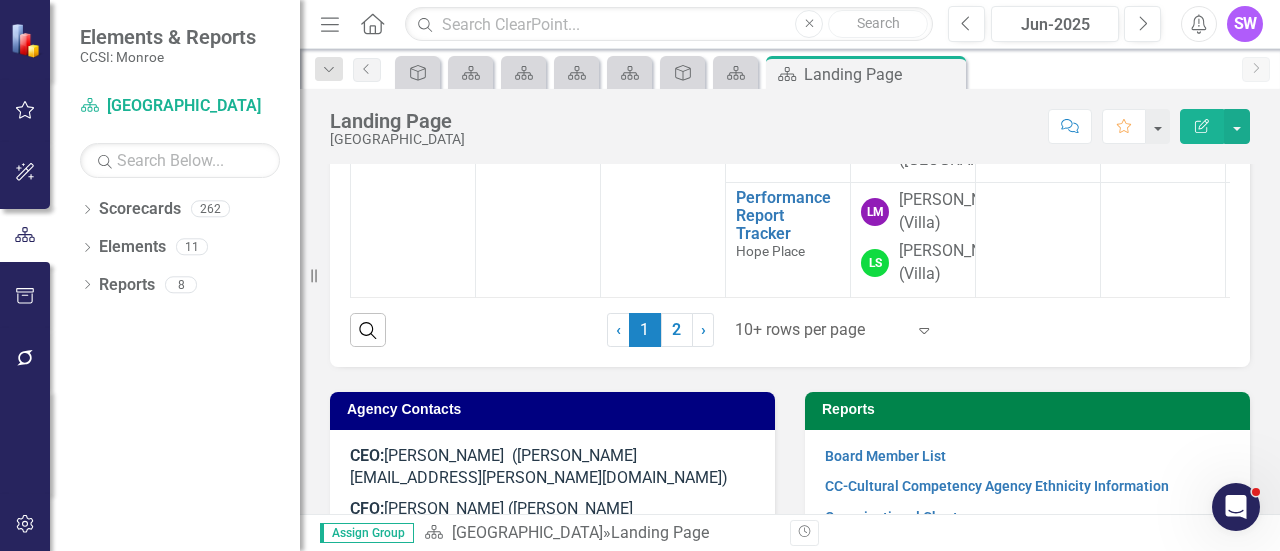 click at bounding box center [820, 330] 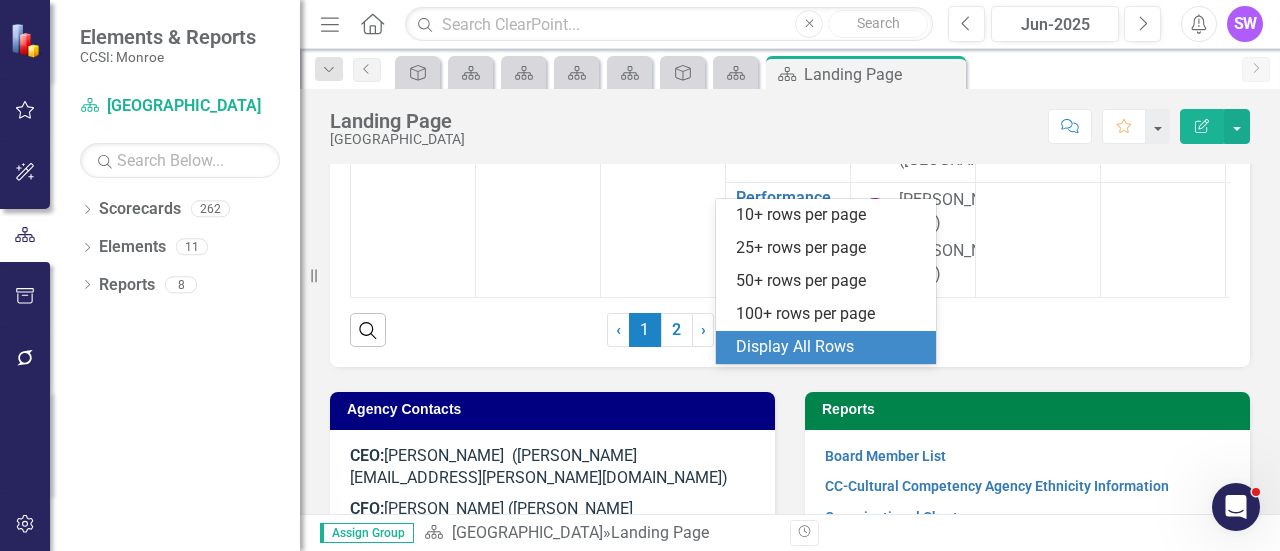 click on "Display All Rows" at bounding box center (830, 347) 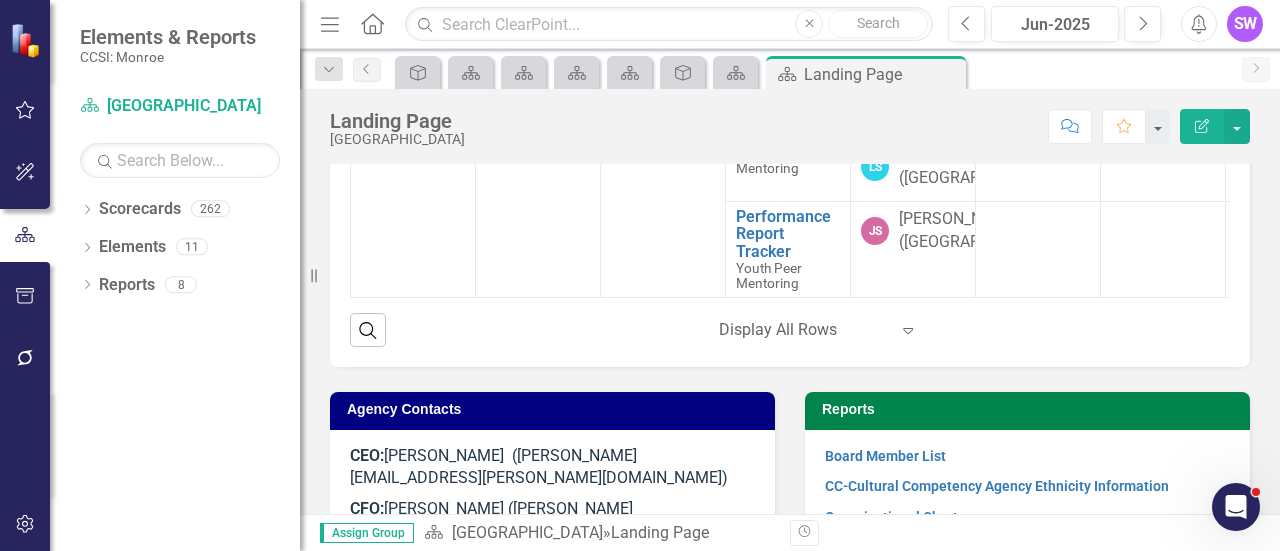scroll, scrollTop: 2262, scrollLeft: 0, axis: vertical 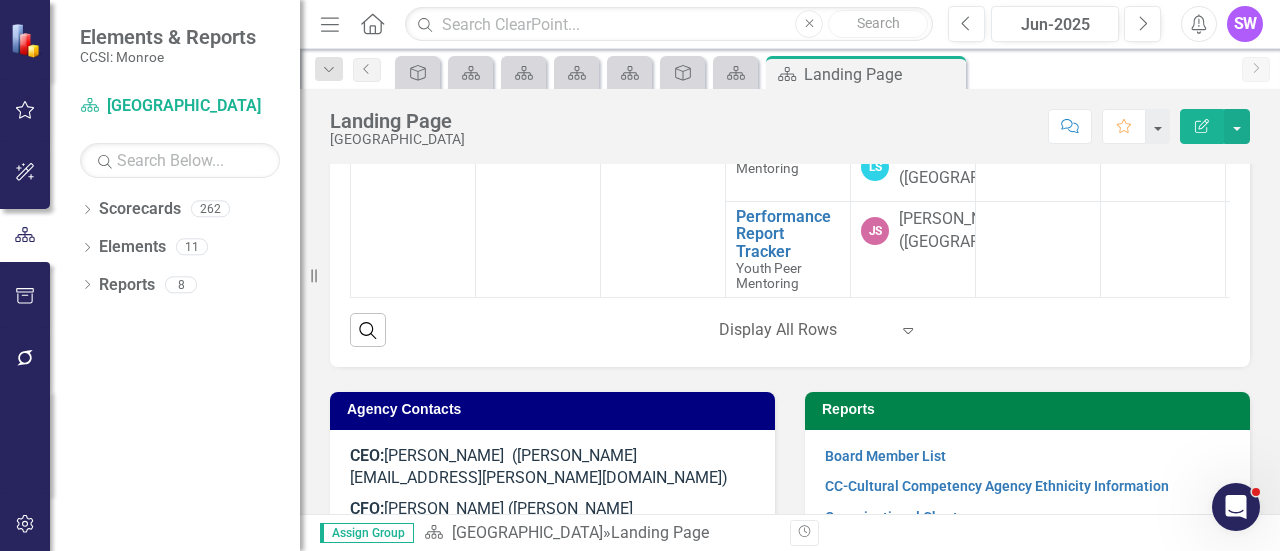 click on "Contract Addendum" at bounding box center (645, -334) 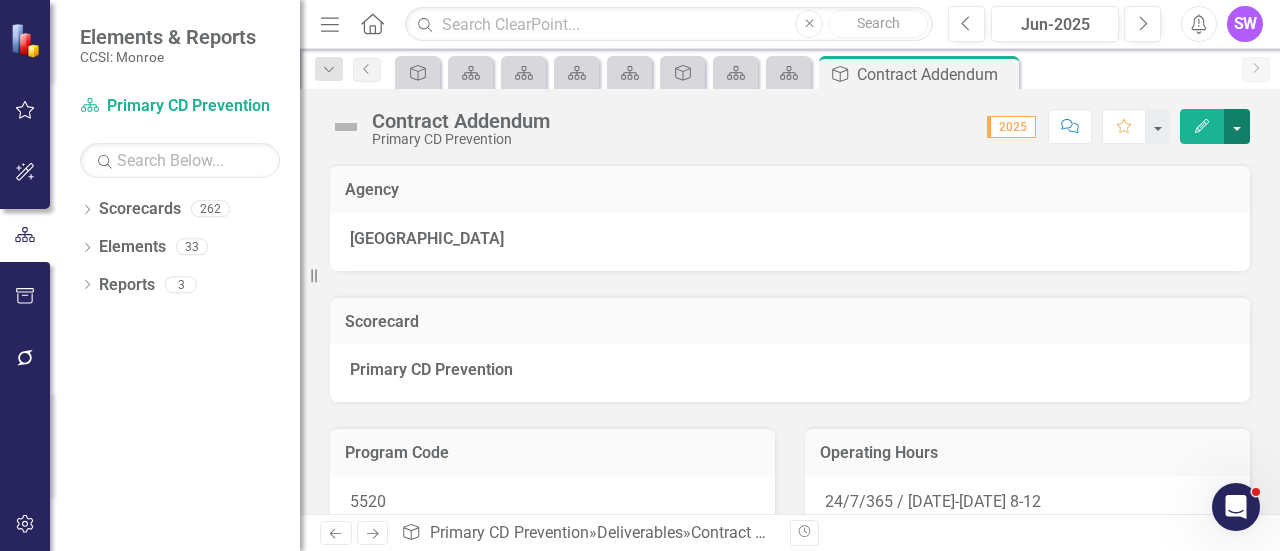 click at bounding box center [1237, 126] 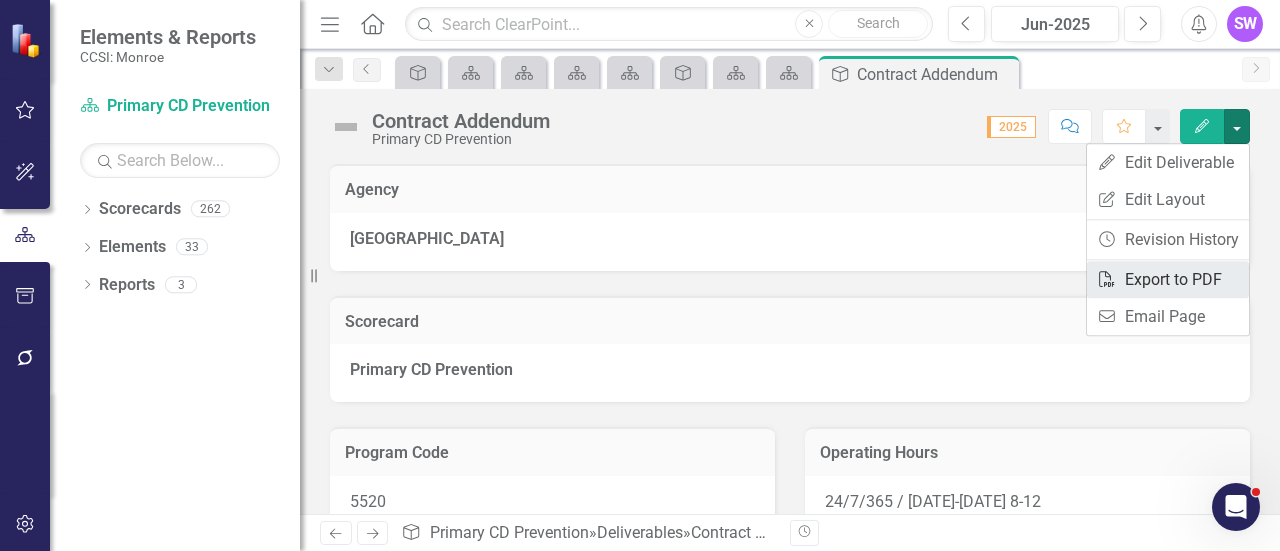 click on "PDF Export to PDF" at bounding box center [1168, 279] 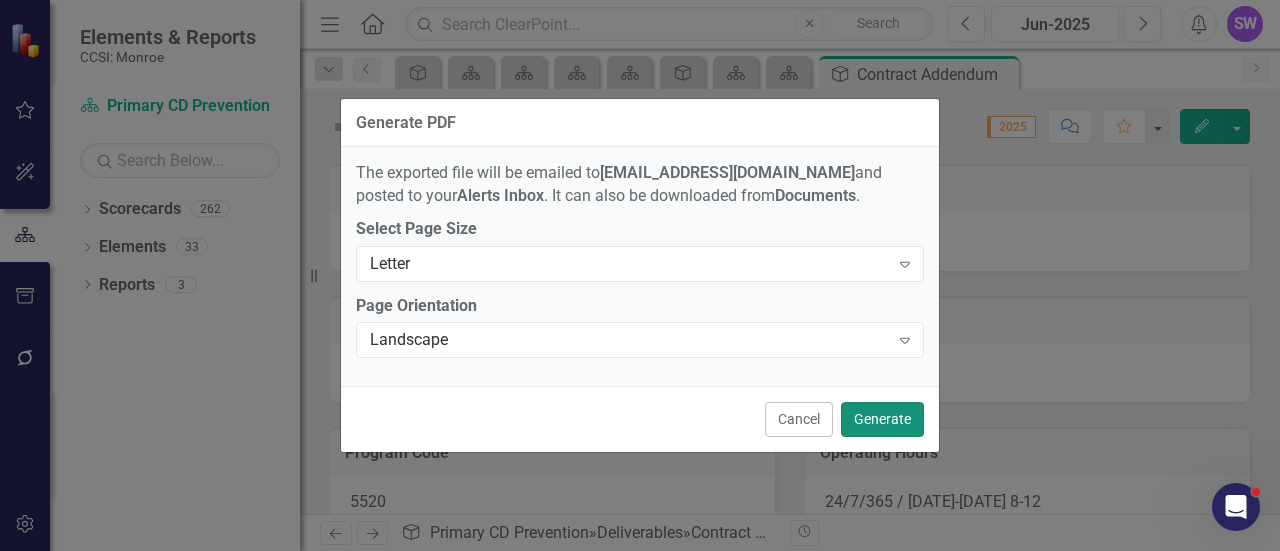 click on "Generate" 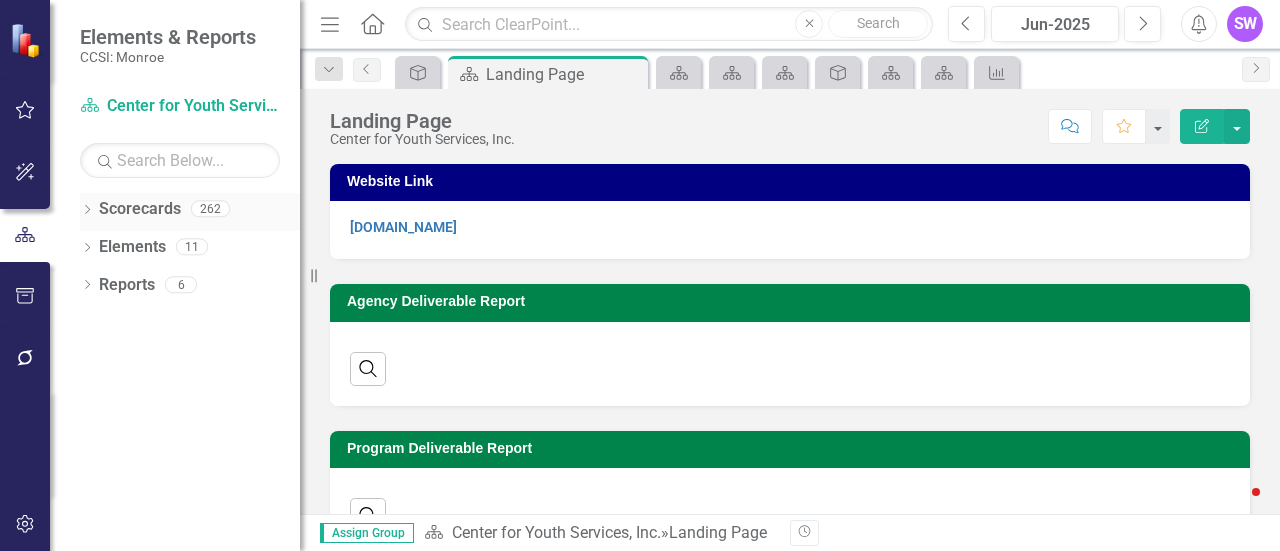 scroll, scrollTop: 0, scrollLeft: 0, axis: both 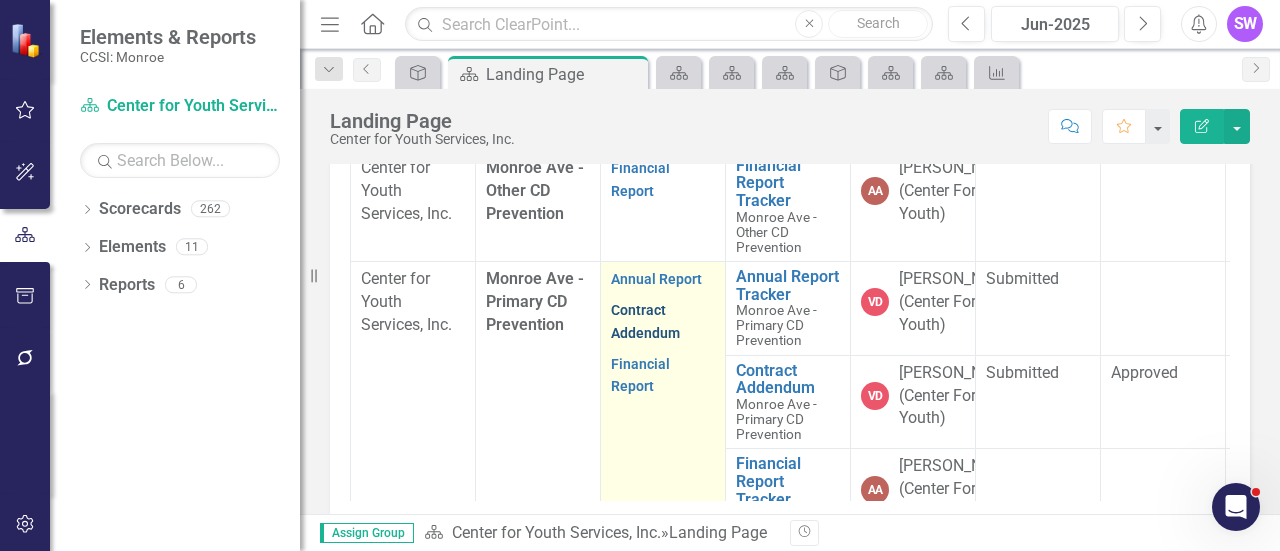 click on "Contract Addendum" at bounding box center [645, 321] 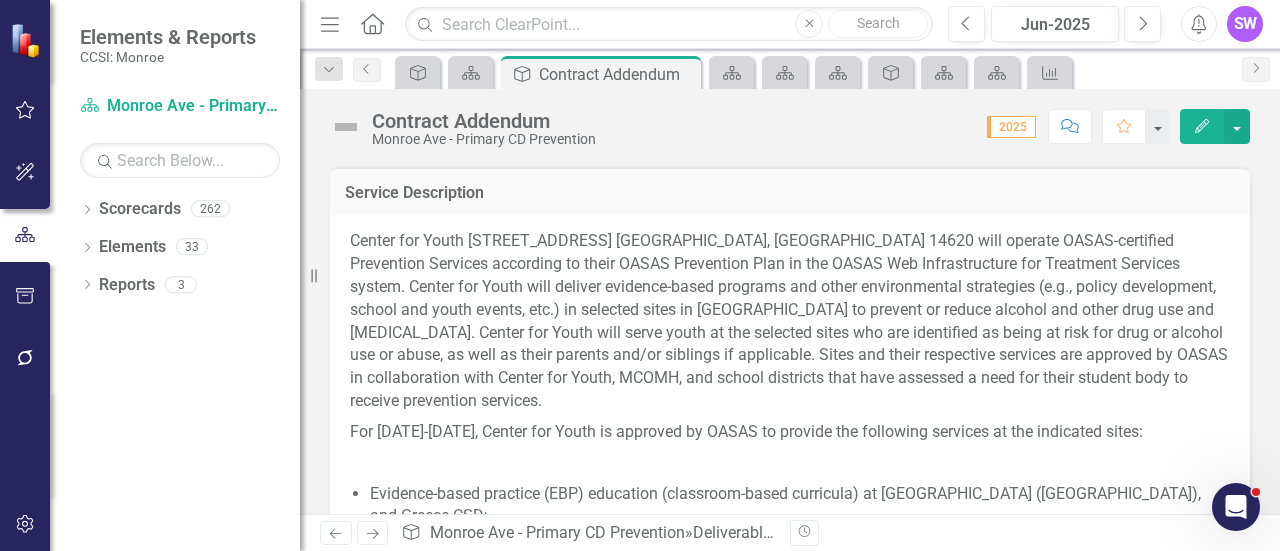 scroll, scrollTop: 800, scrollLeft: 0, axis: vertical 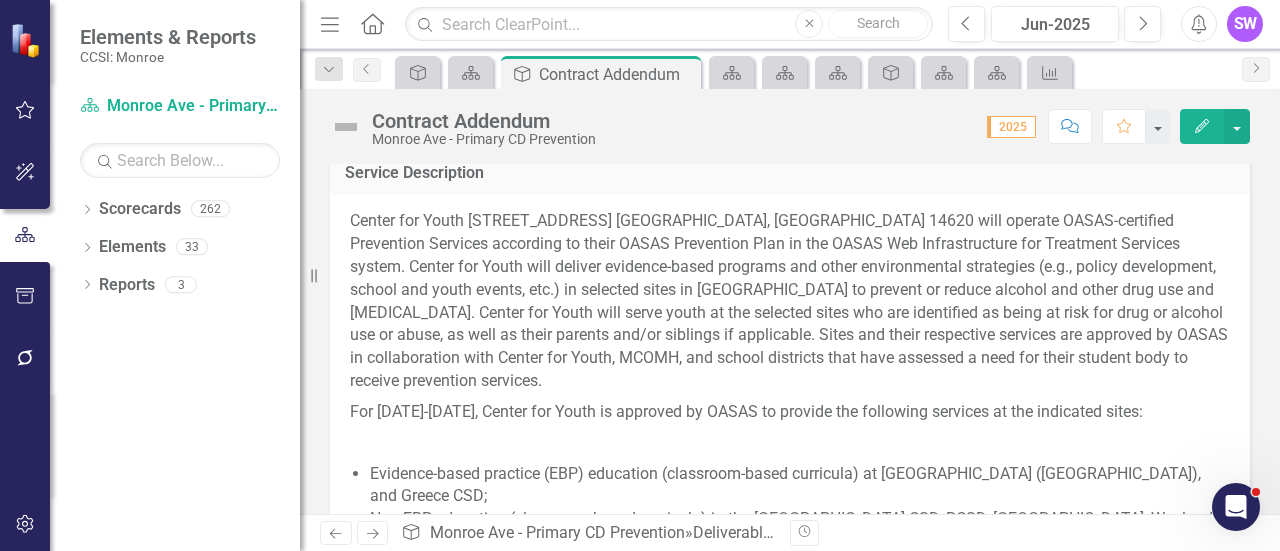 click on "Center for Youth [STREET_ADDRESS] [GEOGRAPHIC_DATA], [GEOGRAPHIC_DATA] 14620 will operate OASAS-certified Prevention Services according to their OASAS Prevention Plan in the OASAS Web Infrastructure for Treatment Services system. Center for Youth will deliver evidence-based programs and other environmental strategies (e.g., policy development, school and youth events, etc.) in selected sites in [GEOGRAPHIC_DATA] to prevent or reduce alcohol and other drug use and [MEDICAL_DATA]. Center for Youth will serve youth at the selected sites who are identified as being at risk for drug or alcohol use or abuse, as well as their parents and/or siblings if applicable. Sites and their respective services are approved by OASAS in collaboration with Center for Youth, MCOMH, and school districts that have assessed a need for their student body to receive prevention services." at bounding box center [790, 303] 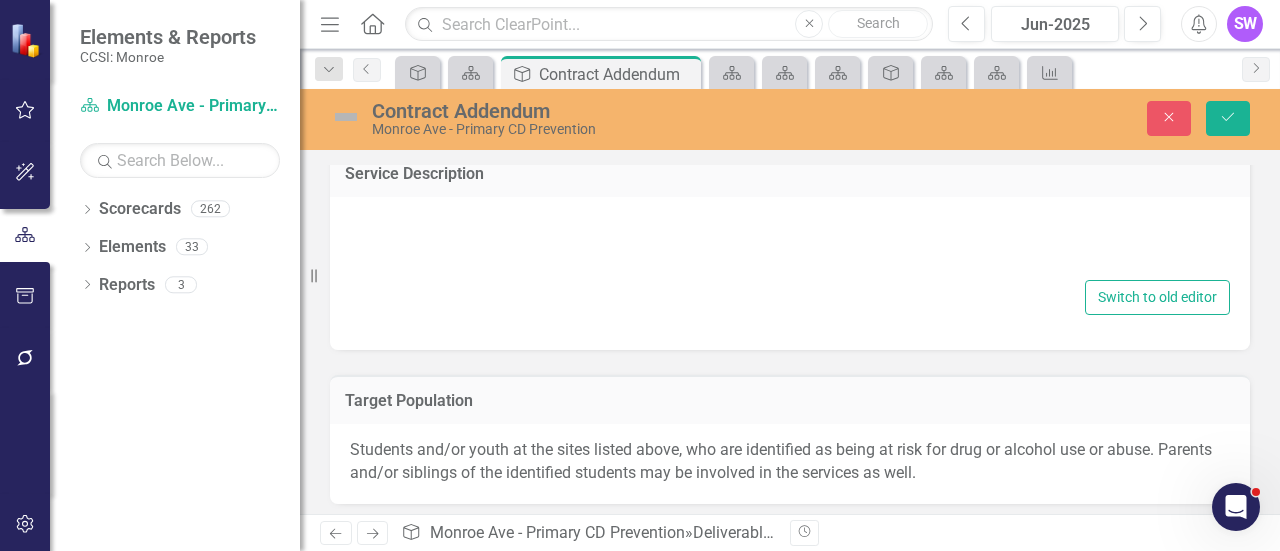 type on "<p>Center for Youth [STREET_ADDRESS] [GEOGRAPHIC_DATA], [GEOGRAPHIC_DATA] 14620&nbsp;will operate OASAS-certified Prevention Services according to their OASAS Prevention Plan in the OASAS Web Infrastructure for Treatment Services system. Center for Youth will deliver evidence-based programs and other environmental strategies (e.g., policy development, school and youth events, etc.) in selected sites in [GEOGRAPHIC_DATA] to prevent or reduce alcohol and other drug use and [MEDICAL_DATA]. Center for Youth will serve youth at the selected sites who are identified as being at risk for drug or alcohol use or abuse, as well as their parents and/or siblings if applicable. Sites and their respective services are approved by OASAS in collaboration with Center for Youth, MCOMH, and school districts that have assessed a need for their student body to receive prevention services.&nbsp;</p>
<p>For [DATE]-[DATE], Center for Youth is approved by OASAS to provide the following services at the indicated sites:&nbsp;</p>
<p>&nbsp;</p>
<ul>
<li>Evid..." 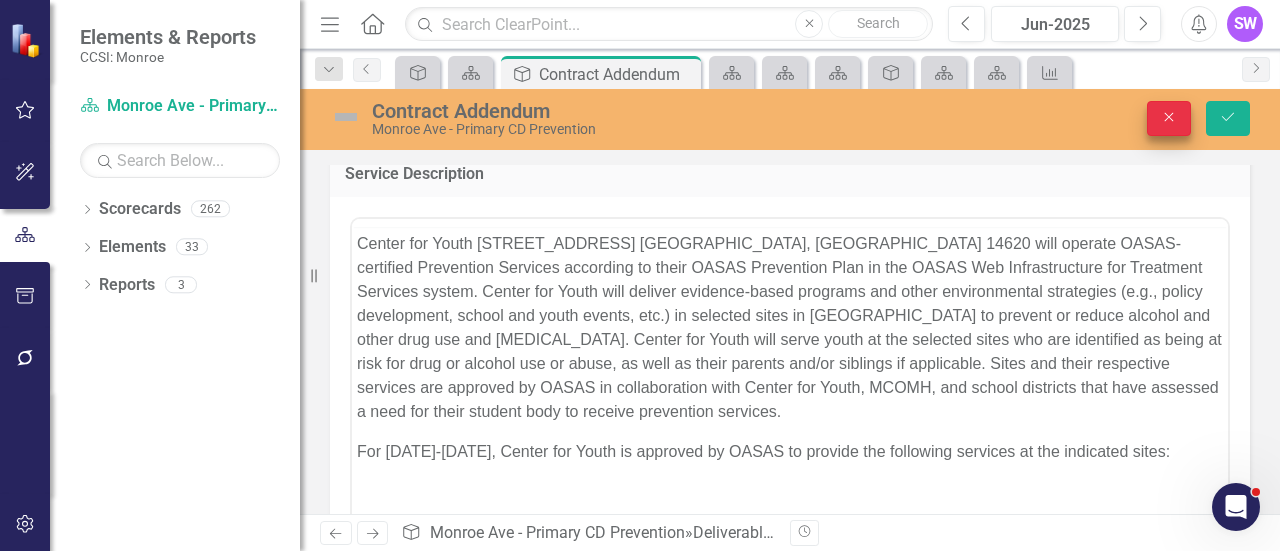 scroll, scrollTop: 0, scrollLeft: 0, axis: both 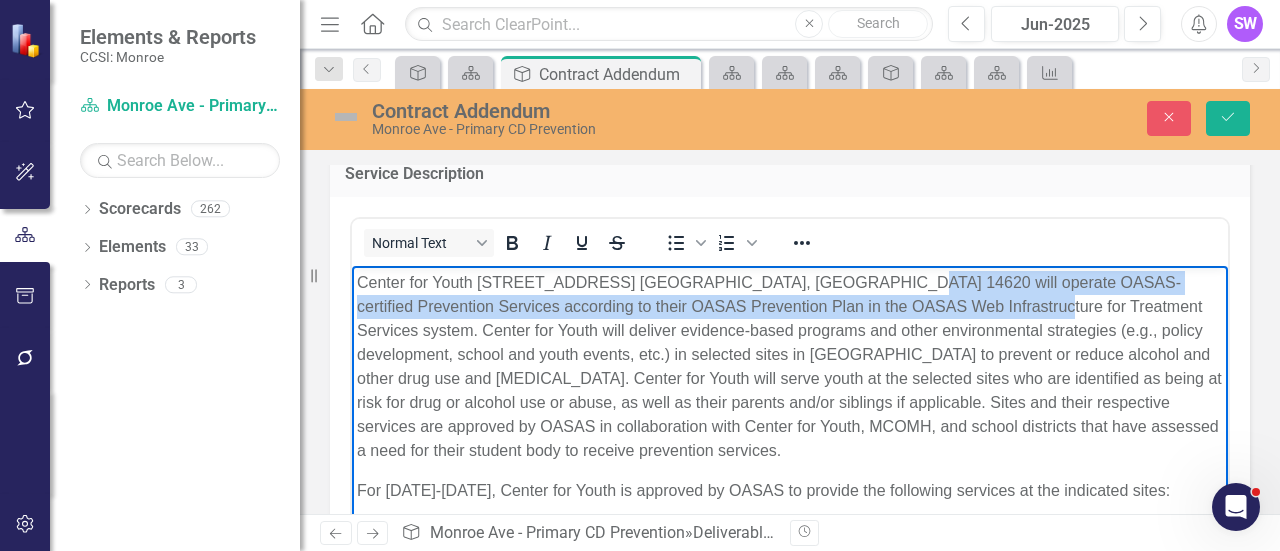 drag, startPoint x: 850, startPoint y: 281, endPoint x: 965, endPoint y: 298, distance: 116.24973 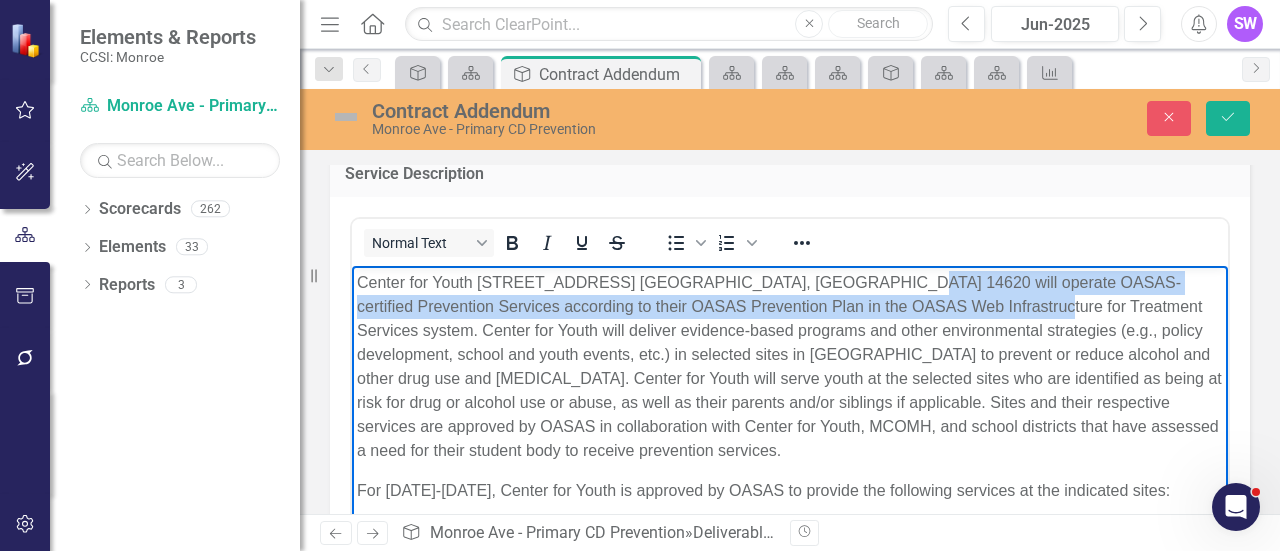 click on "Center for Youth [STREET_ADDRESS] [GEOGRAPHIC_DATA], [GEOGRAPHIC_DATA] 14620 will operate OASAS-certified Prevention Services according to their OASAS Prevention Plan in the OASAS Web Infrastructure for Treatment Services system. Center for Youth will deliver evidence-based programs and other environmental strategies (e.g., policy development, school and youth events, etc.) in selected sites in [GEOGRAPHIC_DATA] to prevent or reduce alcohol and other drug use and [MEDICAL_DATA]. Center for Youth will serve youth at the selected sites who are identified as being at risk for drug or alcohol use or abuse, as well as their parents and/or siblings if applicable. Sites and their respective services are approved by OASAS in collaboration with Center for Youth, MCOMH, and school districts that have assessed a need for their student body to receive prevention services." at bounding box center [790, 366] 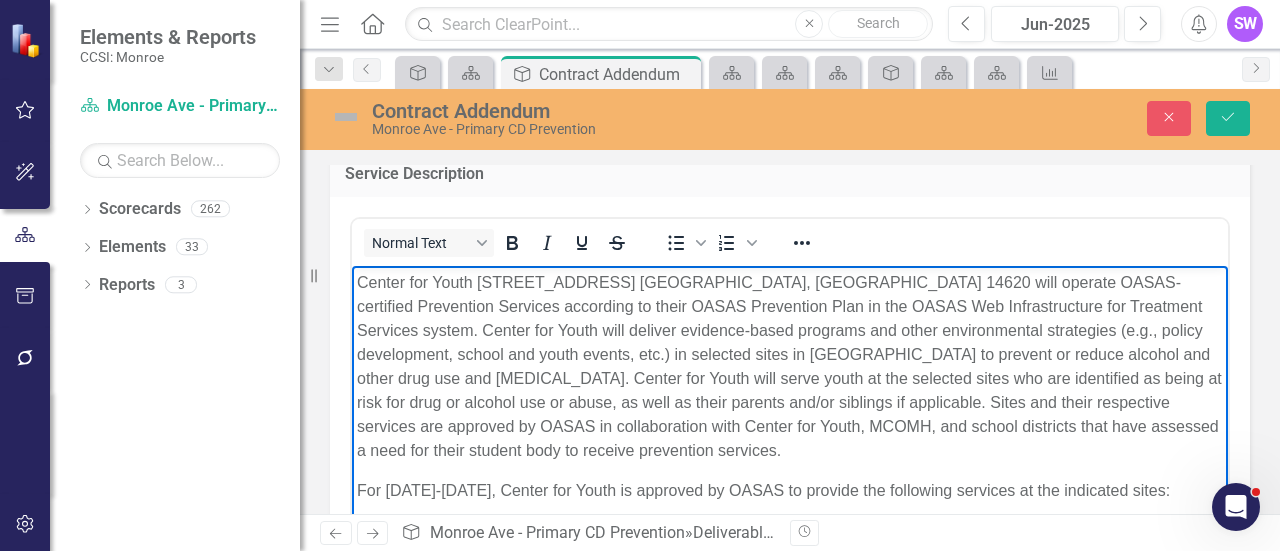 click on "Center for Youth [STREET_ADDRESS] [GEOGRAPHIC_DATA], [GEOGRAPHIC_DATA] 14620 will operate OASAS-certified Prevention Services according to their OASAS Prevention Plan in the OASAS Web Infrastructure for Treatment Services system. Center for Youth will deliver evidence-based programs and other environmental strategies (e.g., policy development, school and youth events, etc.) in selected sites in [GEOGRAPHIC_DATA] to prevent or reduce alcohol and other drug use and [MEDICAL_DATA]. Center for Youth will serve youth at the selected sites who are identified as being at risk for drug or alcohol use or abuse, as well as their parents and/or siblings if applicable. Sites and their respective services are approved by OASAS in collaboration with Center for Youth, MCOMH, and school districts that have assessed a need for their student body to receive prevention services." at bounding box center (790, 366) 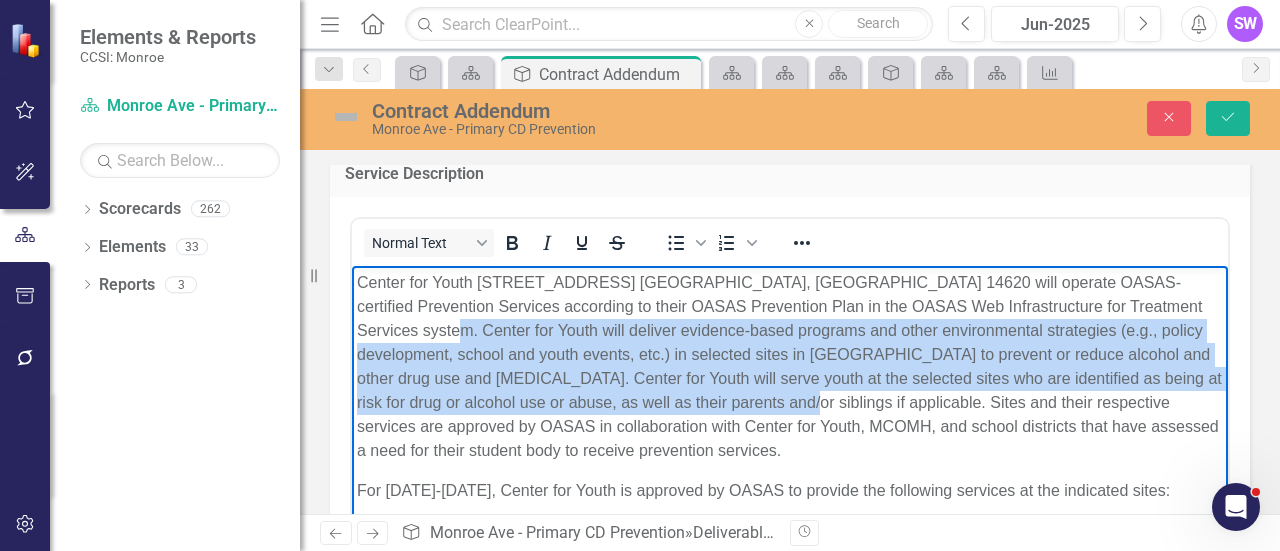 drag, startPoint x: 381, startPoint y: 326, endPoint x: 822, endPoint y: 395, distance: 446.36533 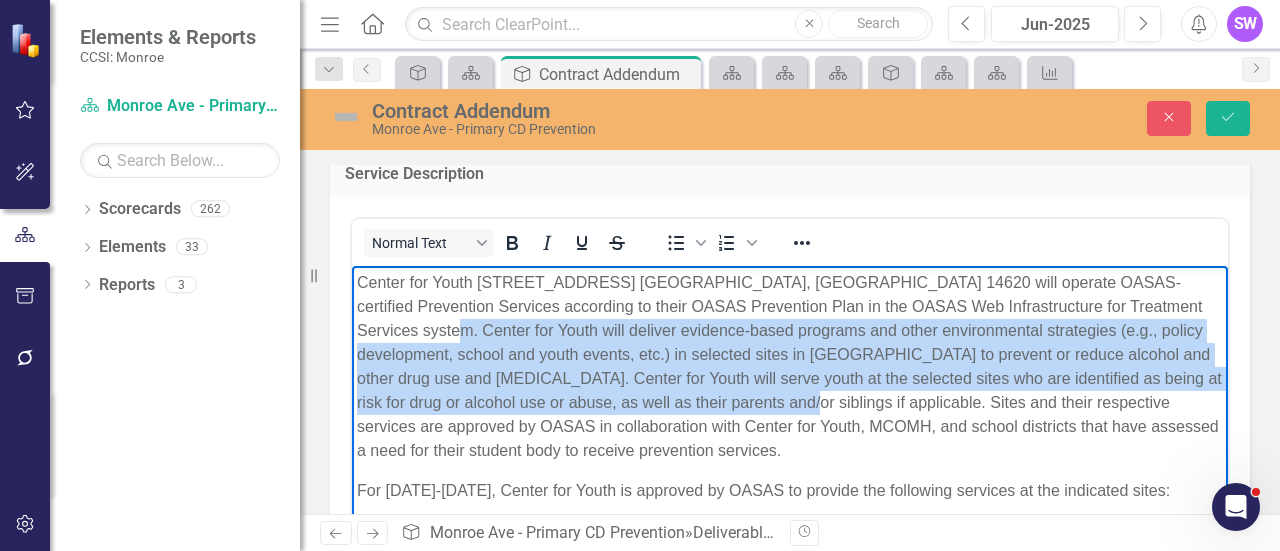 click on "Center for Youth [STREET_ADDRESS] [GEOGRAPHIC_DATA], [GEOGRAPHIC_DATA] 14620 will operate OASAS-certified Prevention Services according to their OASAS Prevention Plan in the OASAS Web Infrastructure for Treatment Services system. Center for Youth will deliver evidence-based programs and other environmental strategies (e.g., policy development, school and youth events, etc.) in selected sites in [GEOGRAPHIC_DATA] to prevent or reduce alcohol and other drug use and [MEDICAL_DATA]. Center for Youth will serve youth at the selected sites who are identified as being at risk for drug or alcohol use or abuse, as well as their parents and/or siblings if applicable. Sites and their respective services are approved by OASAS in collaboration with Center for Youth, MCOMH, and school districts that have assessed a need for their student body to receive prevention services." at bounding box center [790, 366] 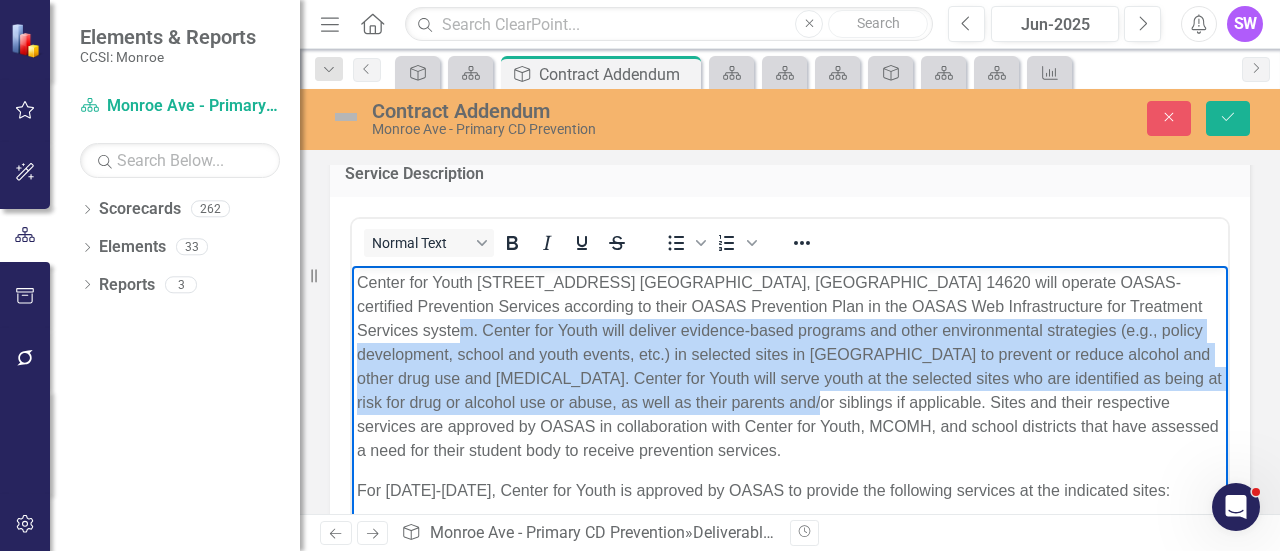copy on "deliver evidence-based programs and other environmental strategies (e.g., policy development, school and youth events, etc.) in selected sites in [GEOGRAPHIC_DATA] to prevent or reduce alcohol and other drug use and [MEDICAL_DATA]. Center for Youth will serve youth at the selected sites who are identified as being at risk for drug or alcohol use or abuse, as well as their parents and/or siblings if applicable." 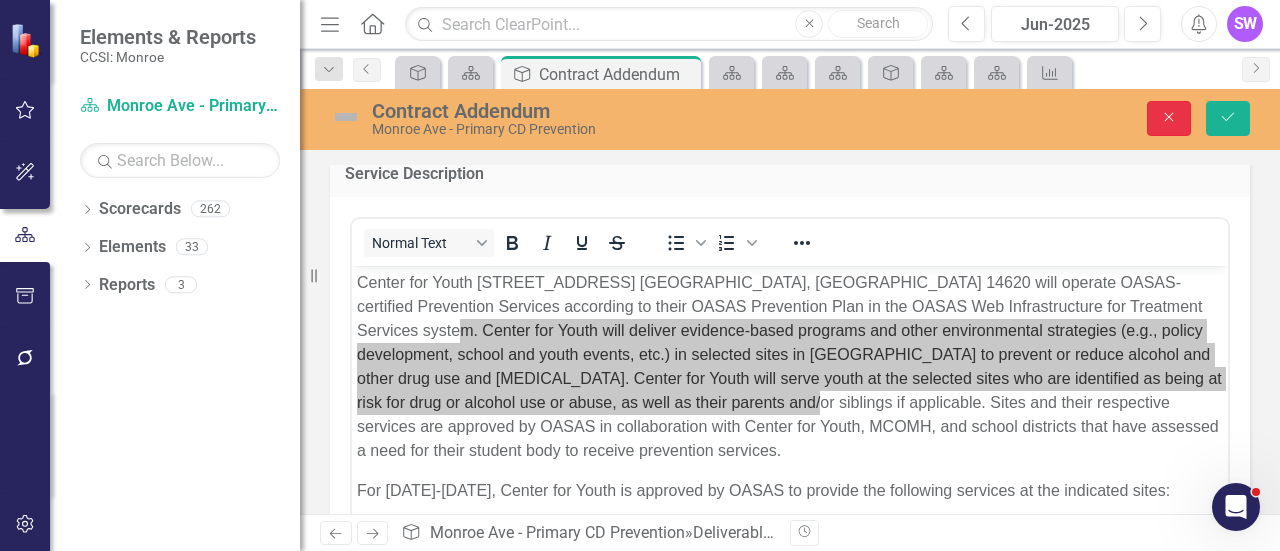 click on "Close" 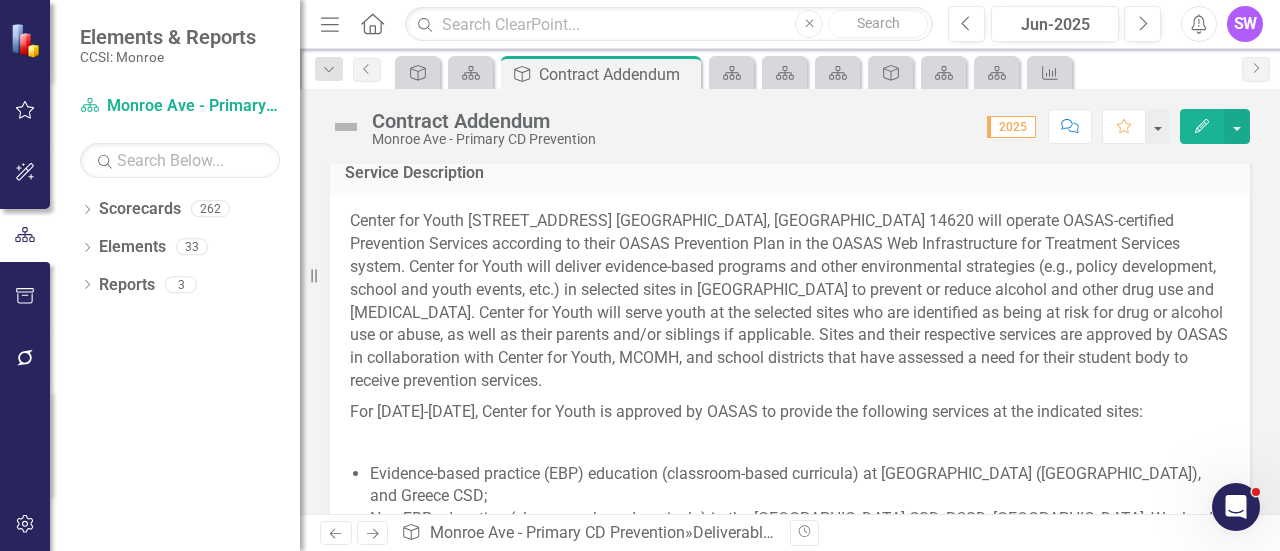 click on "Dropdown Scorecards 262 Dropdown [GEOGRAPHIC_DATA] Dropdown [DEMOGRAPHIC_DATA] Charities Family & Community Services [DEMOGRAPHIC_DATA] Charities Family & Community Services (MCOMH Internal) [PERSON_NAME] Chemical Dependency Outpatient Compulsive Gambling Treatment [GEOGRAPHIC_DATA] [PERSON_NAME][GEOGRAPHIC_DATA] Mental Health Clinic Other CD Prevention Primary CD Prevention Senior Screening Supportive Living Dropdown Center for Community Alternatives Center for Community Alternatives (MCOMH Internal) Recovery Center Dropdown Center for Youth Services, Inc. Center for Youth Services, Inc. (MCOMH Internal) Monroe Ave - Other CD [STREET_ADDRESS] - Primary CD Prevention Dropdown Children's Institute, Inc. Children's Institute, Inc. (MCOMH Internal) Primary Project Dropdown Community Place, Inc. Community Place, Inc. (MCOMH Internal) Other CD Prevention Primary CD Prevention Dropdown Compeer of Rochester, Inc. Compeer of [GEOGRAPHIC_DATA], Inc. (MCOMH Internal) Compeer Adult 1:1 Skill Building Dropdown Youth 1:1 Family Support Services Dropdown PASS" at bounding box center (175, 372) 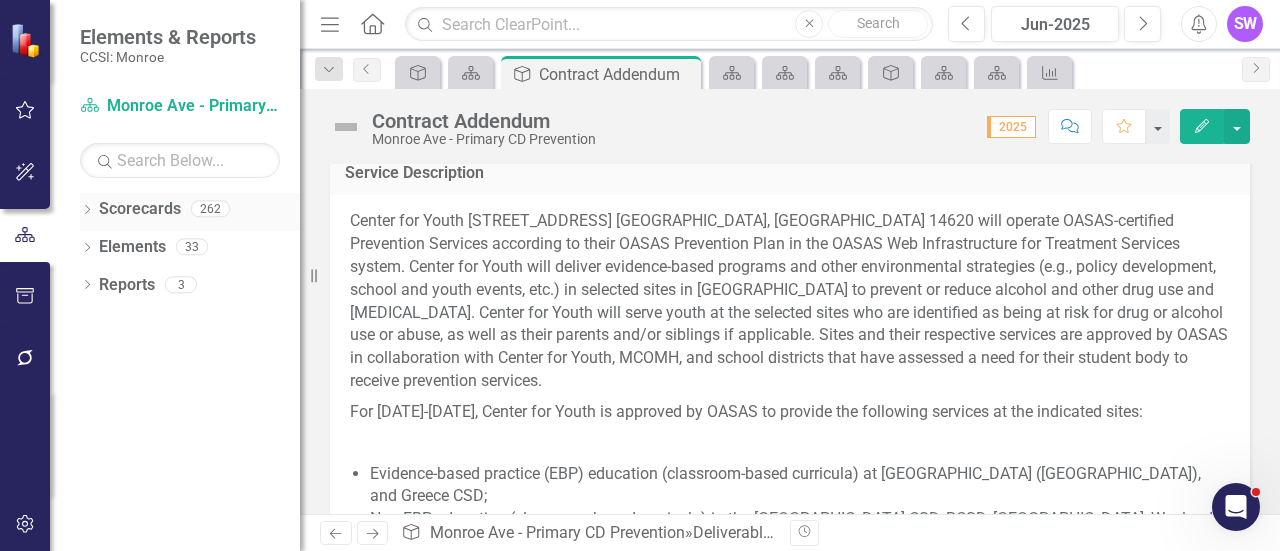 click on "Dropdown" 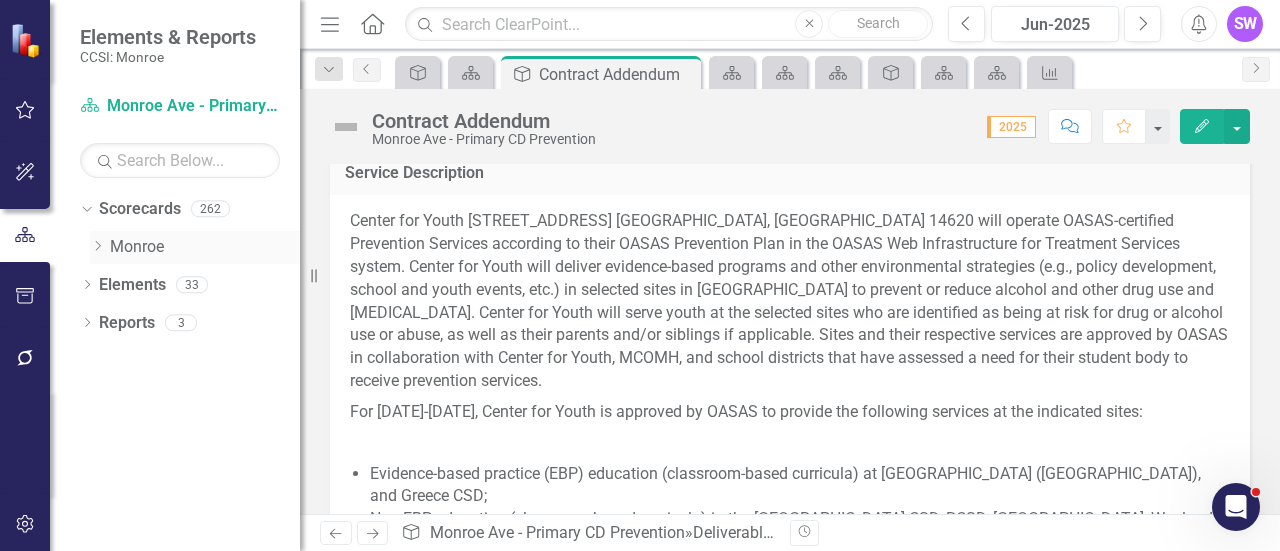 click on "Dropdown" at bounding box center (97, 247) 